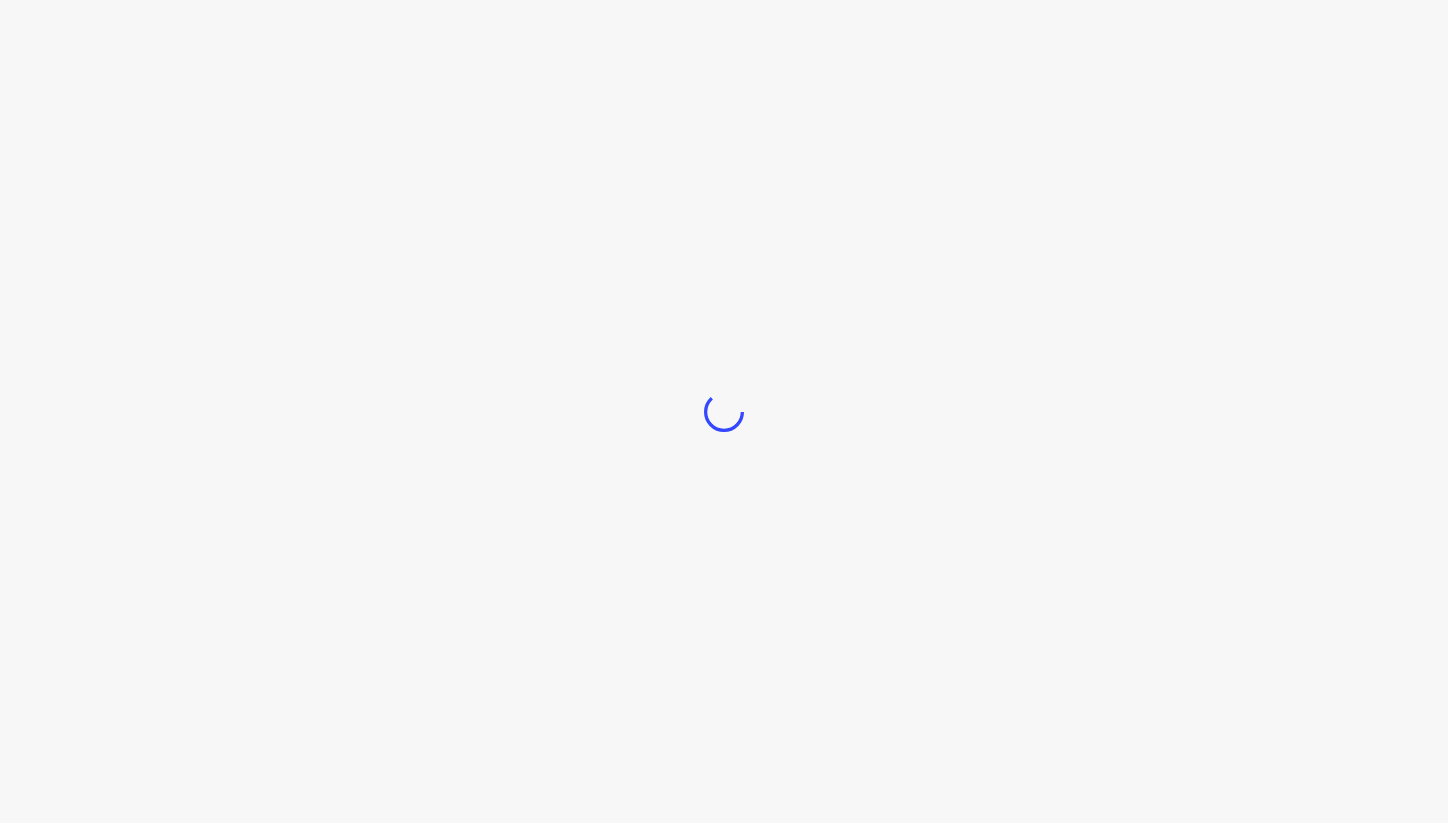 scroll, scrollTop: 0, scrollLeft: 0, axis: both 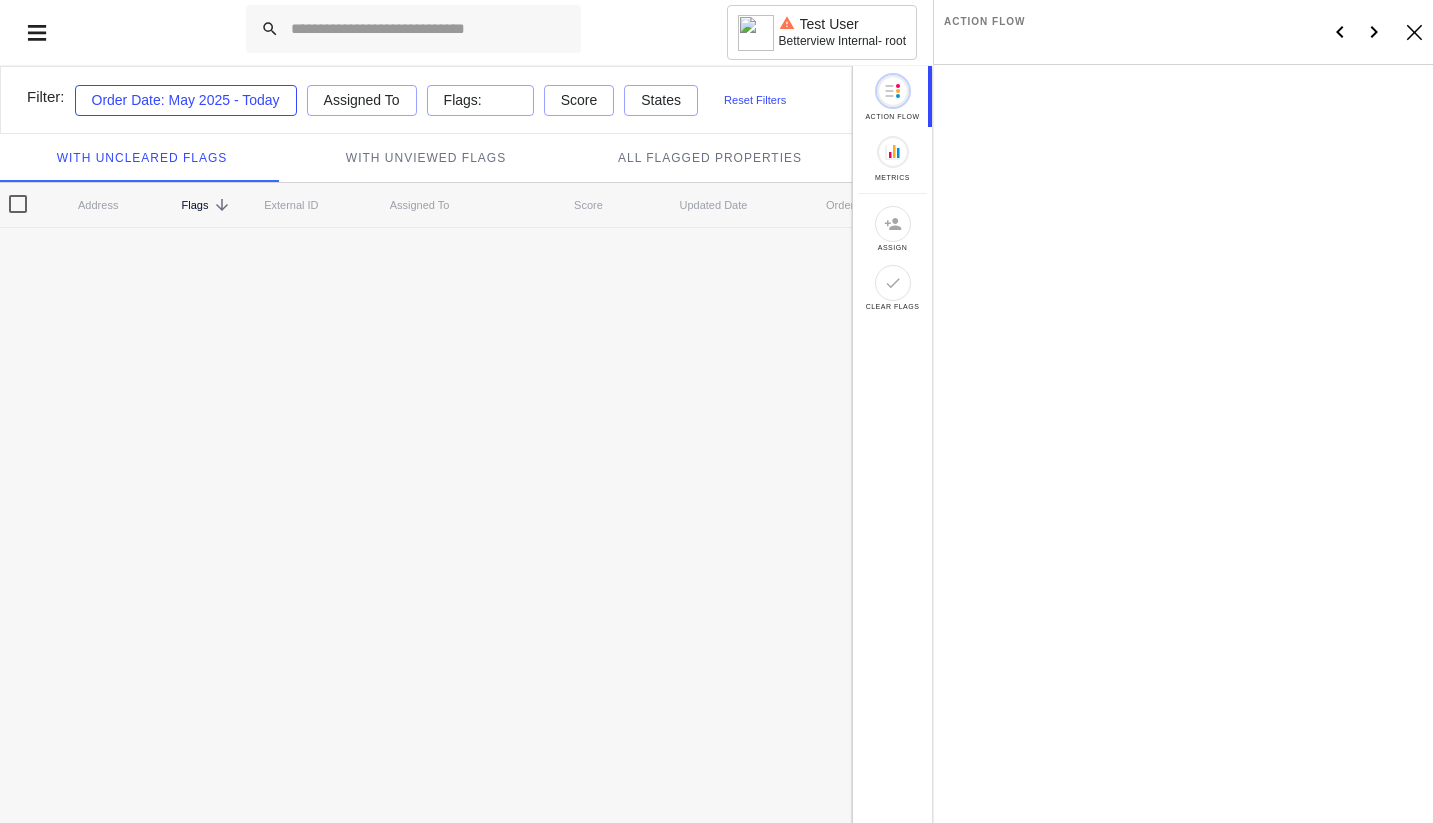 click on "Icon_Closemodal" 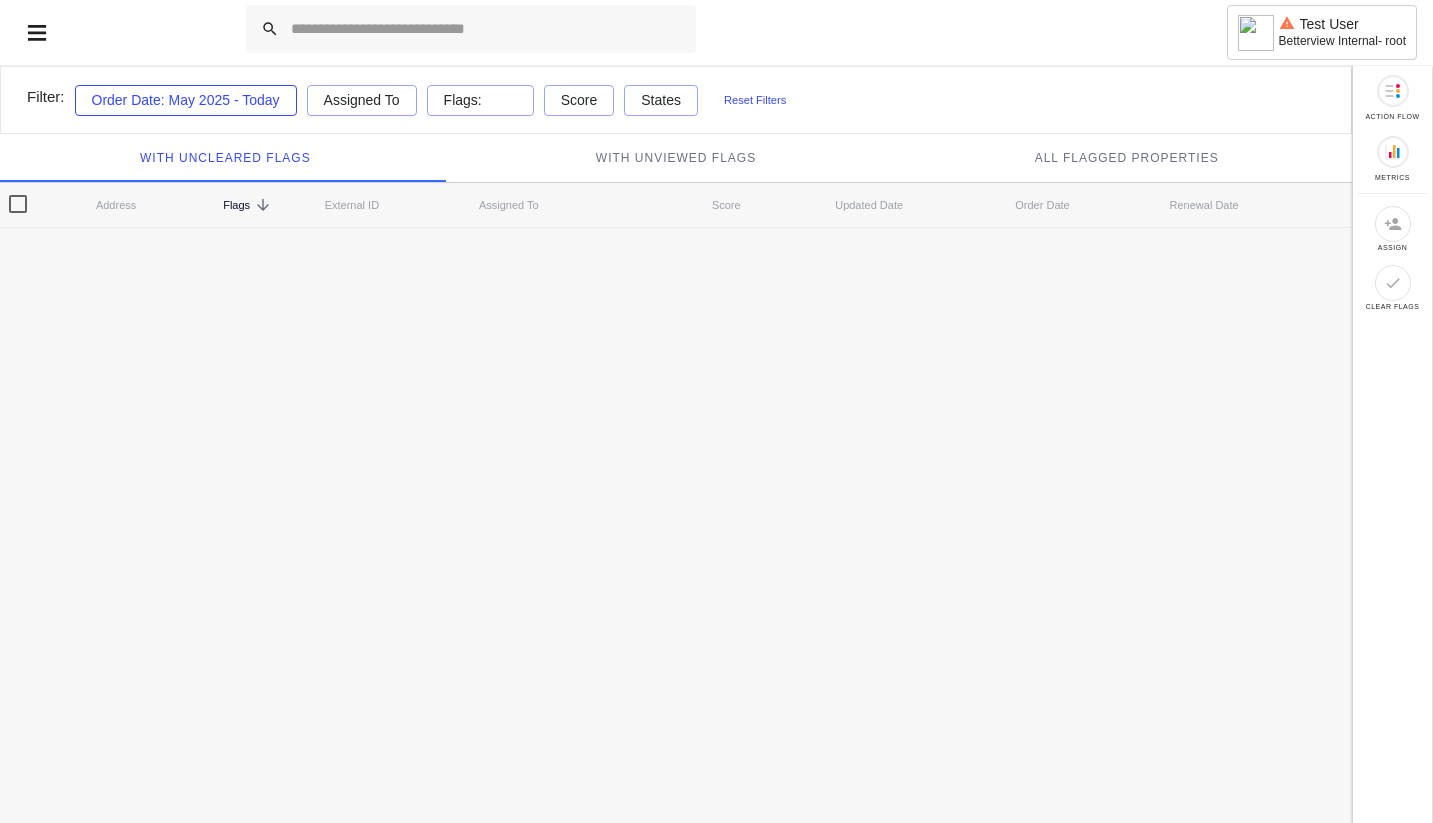 click on "Filter: Order Date: May 2025 - Today Assigned To Flags: Score States Reset Filters With Uncleared Flags With Unviewed Flags All Flagged Properties Address Flags sorted descending External ID Assigned To Score Updated Date Order Date Renewal Date" at bounding box center [676, 442] 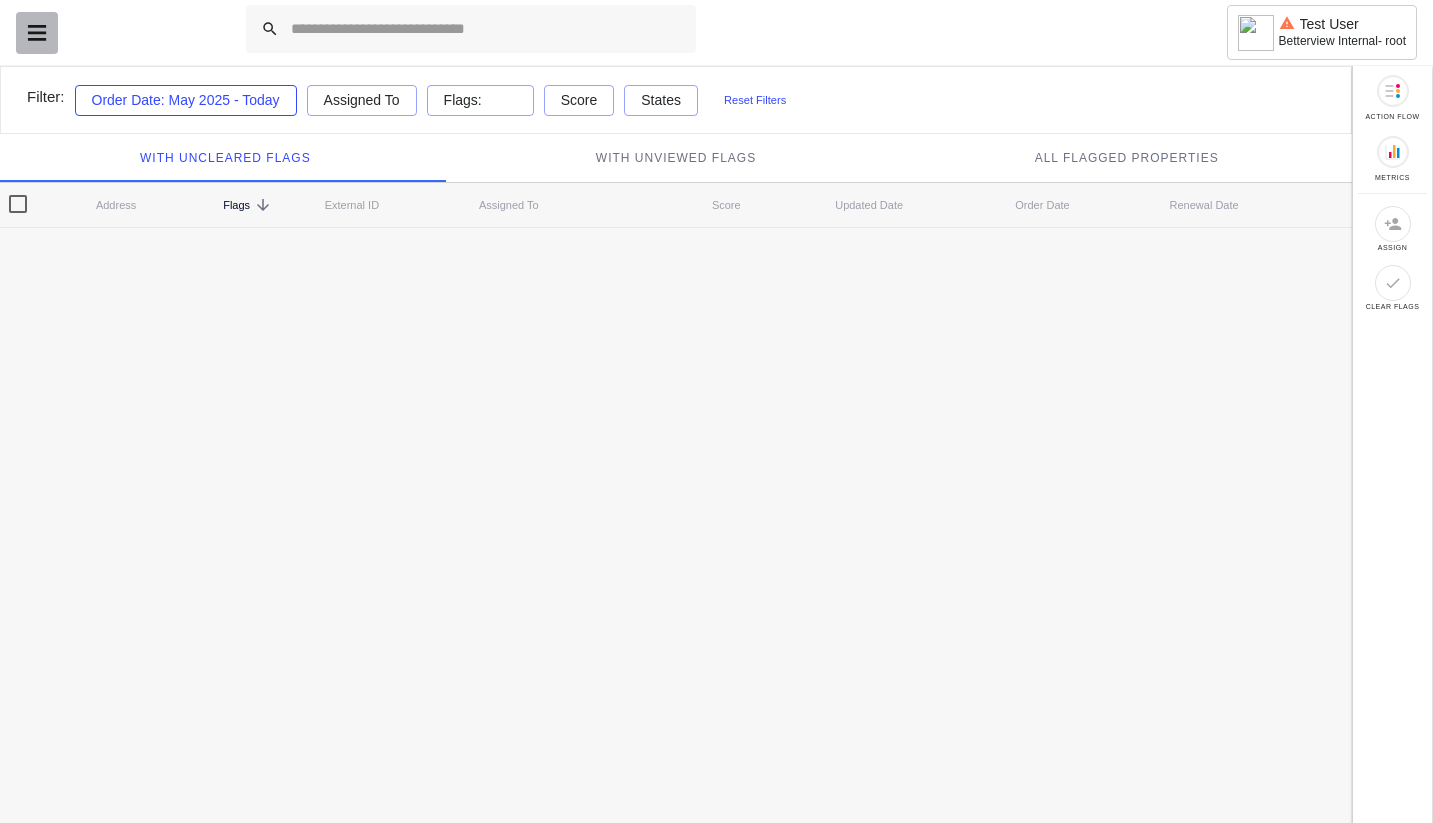 click 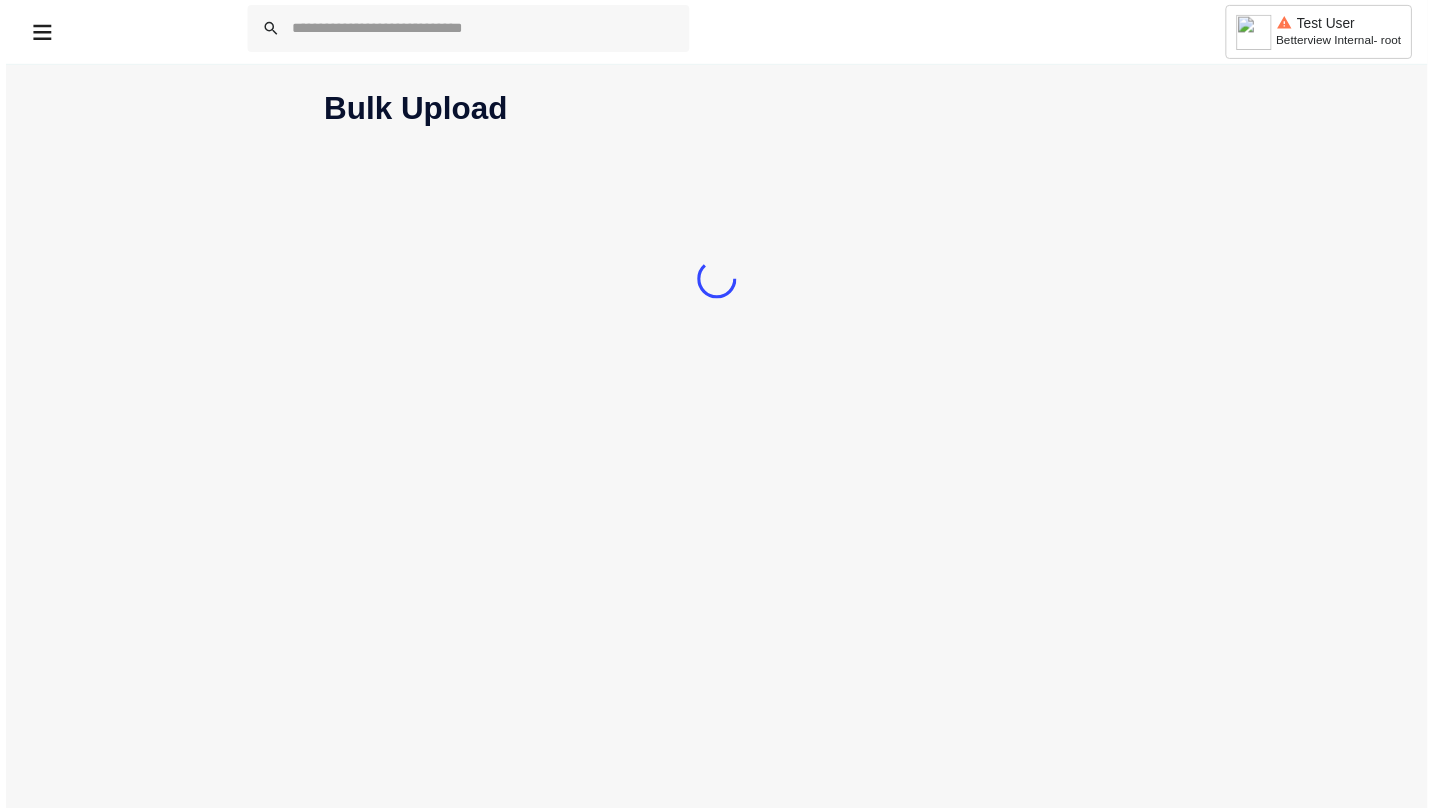 scroll, scrollTop: 0, scrollLeft: 0, axis: both 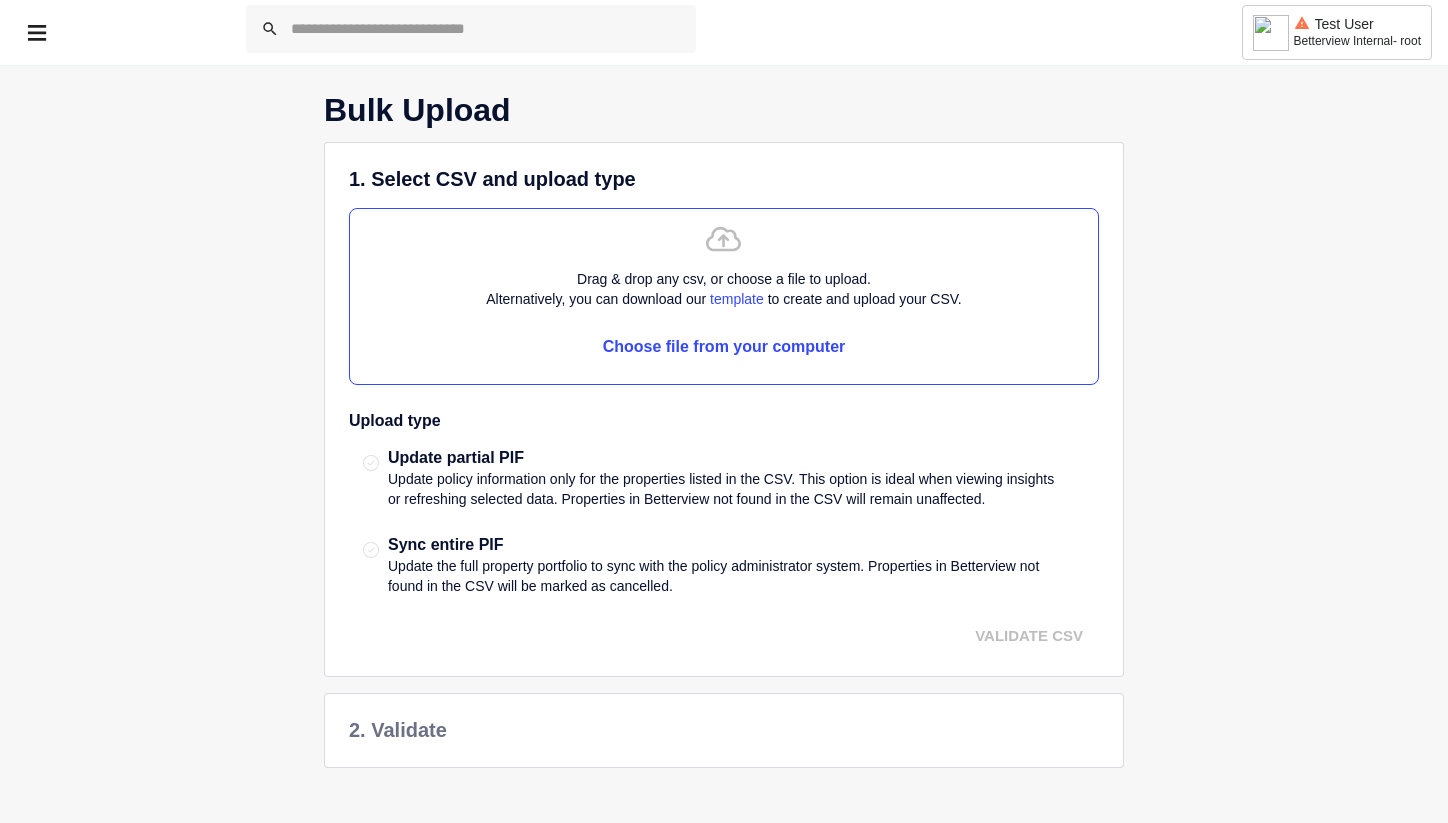 click on "Choose file from your computer" at bounding box center (724, 346) 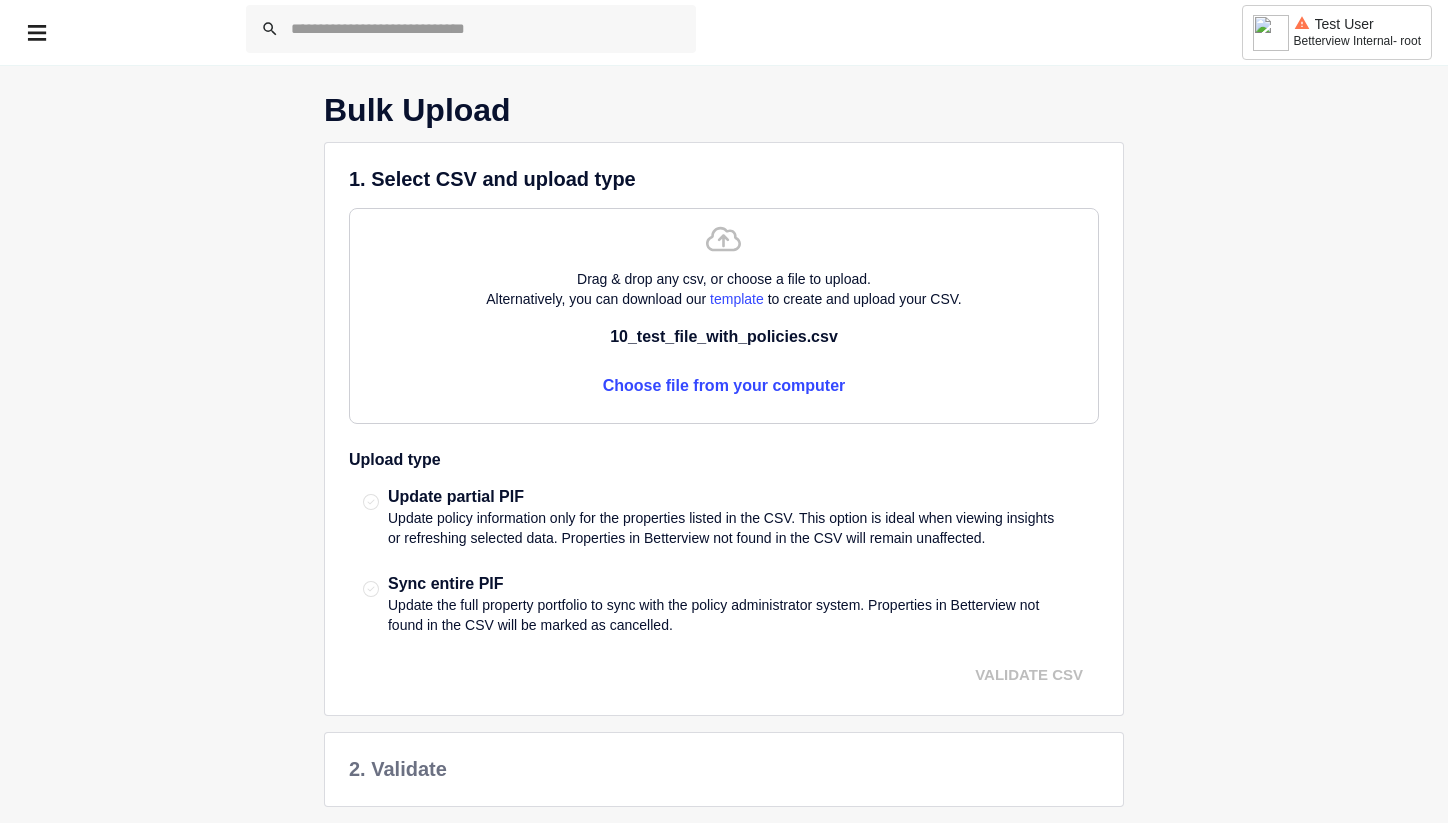 click on "Update policy information only for the properties listed in the CSV. This option is ideal when viewing insights or refreshing selected data. Properties in Betterview not found in the CSV will remain unaffected." at bounding box center [727, 528] 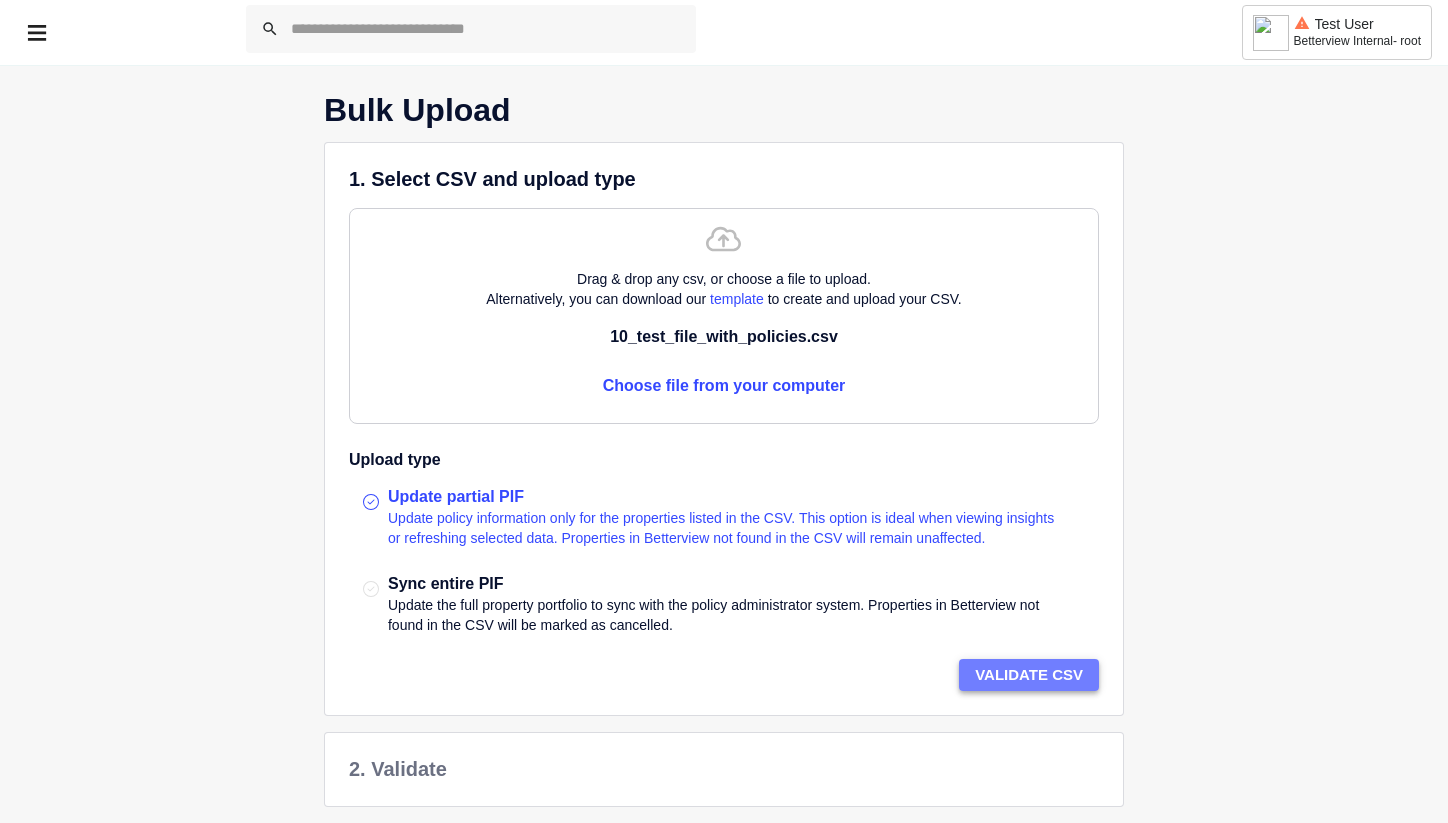 click on "VALIDATE CSV" at bounding box center [1029, 675] 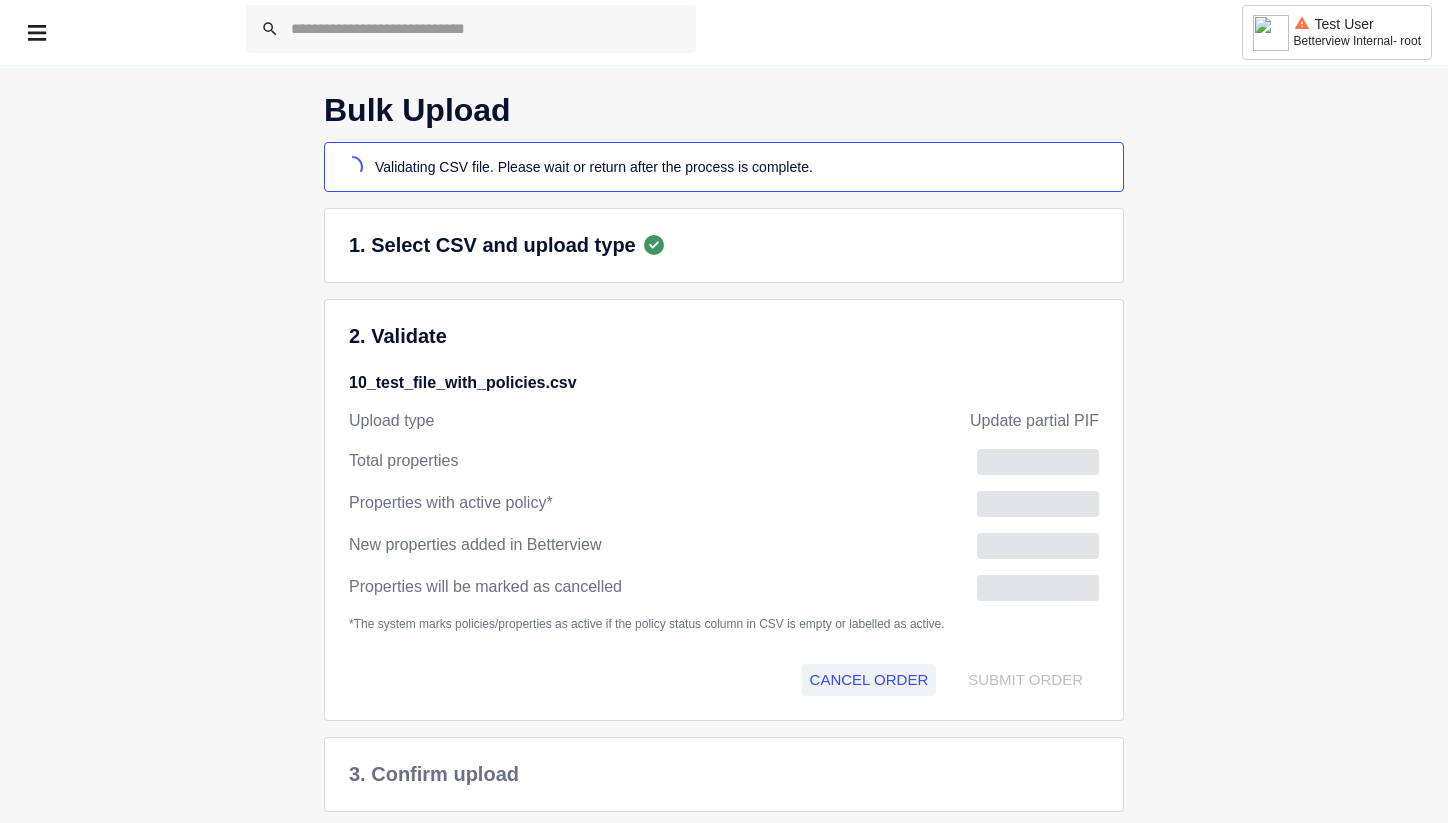 click on "Bulk Upload Validating CSV file. Please wait or return after the process is complete. 1. Select CSV and upload type 2. Validate   10_test_file_with_policies.csv Upload type Update partial PIF Total properties Properties with active policy* New properties added in Betterview Properties will be marked as cancelled *The system marks policies/properties as active if the policy status column in CSV is empty or labelled as active. CANCEL ORDER SUBMIT ORDER 3. Confirm upload" at bounding box center [724, 453] 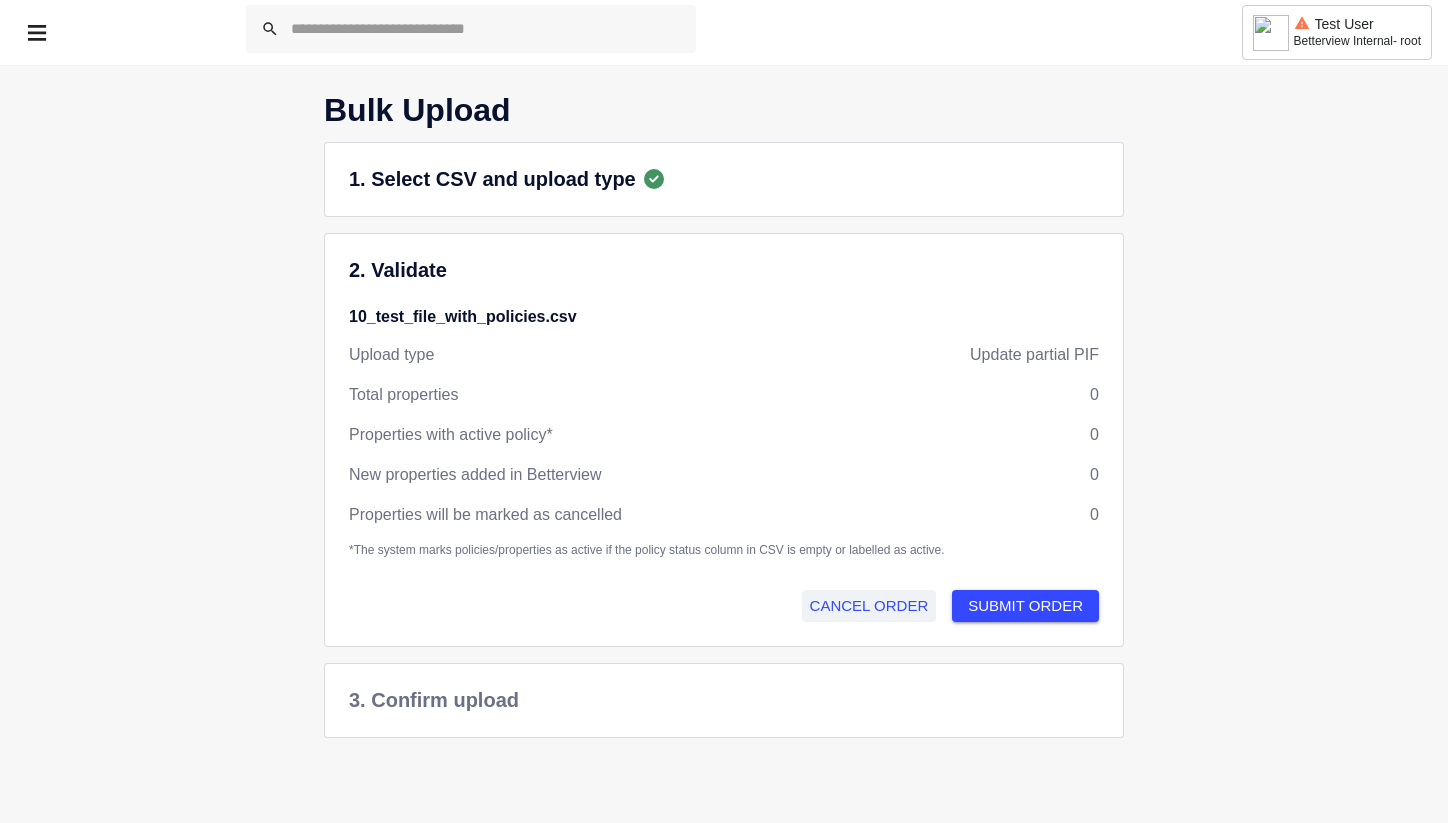click on "CANCEL ORDER" at bounding box center (869, 606) 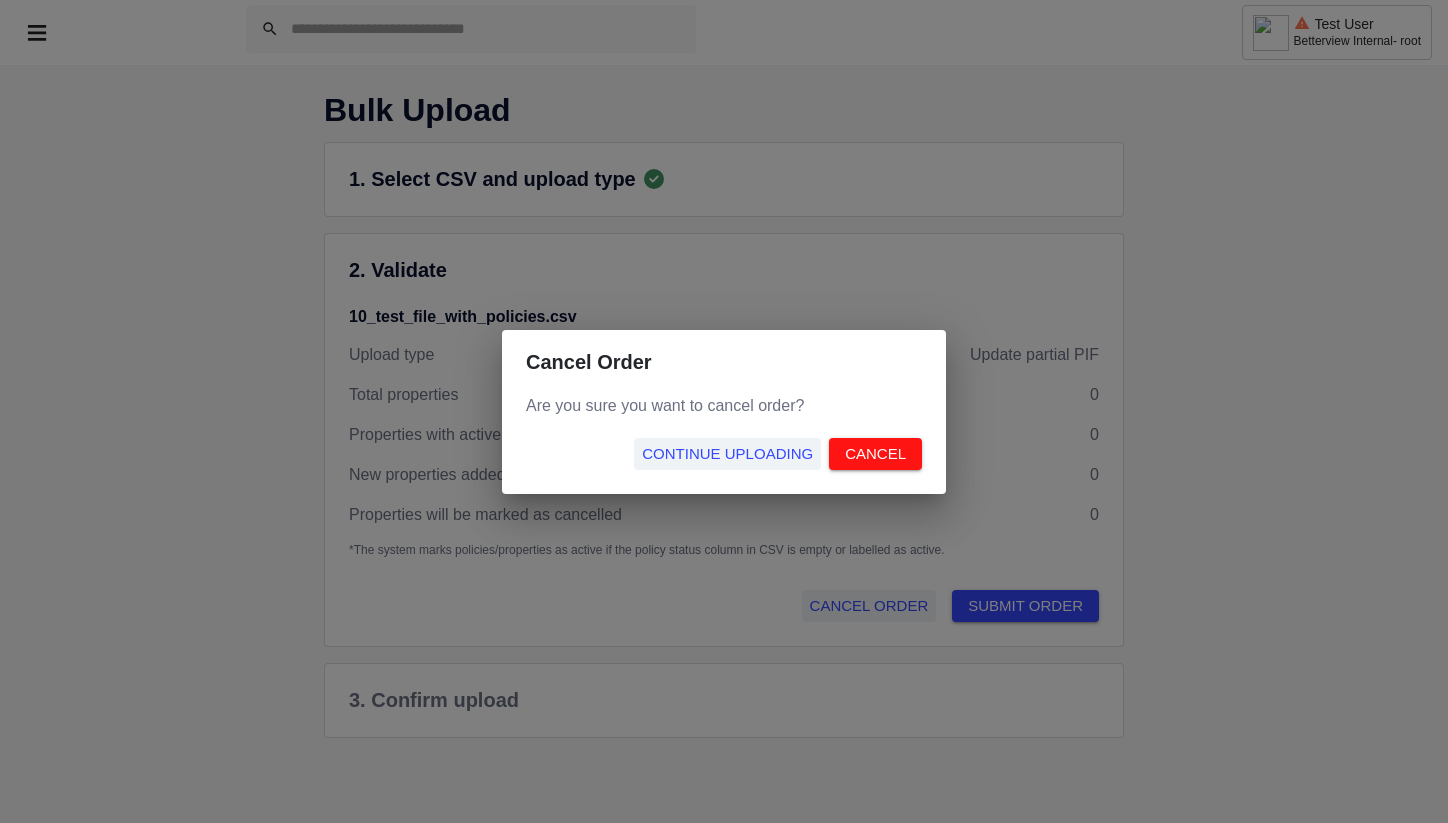 click on "Are you sure you want to cancel order?" at bounding box center (724, 416) 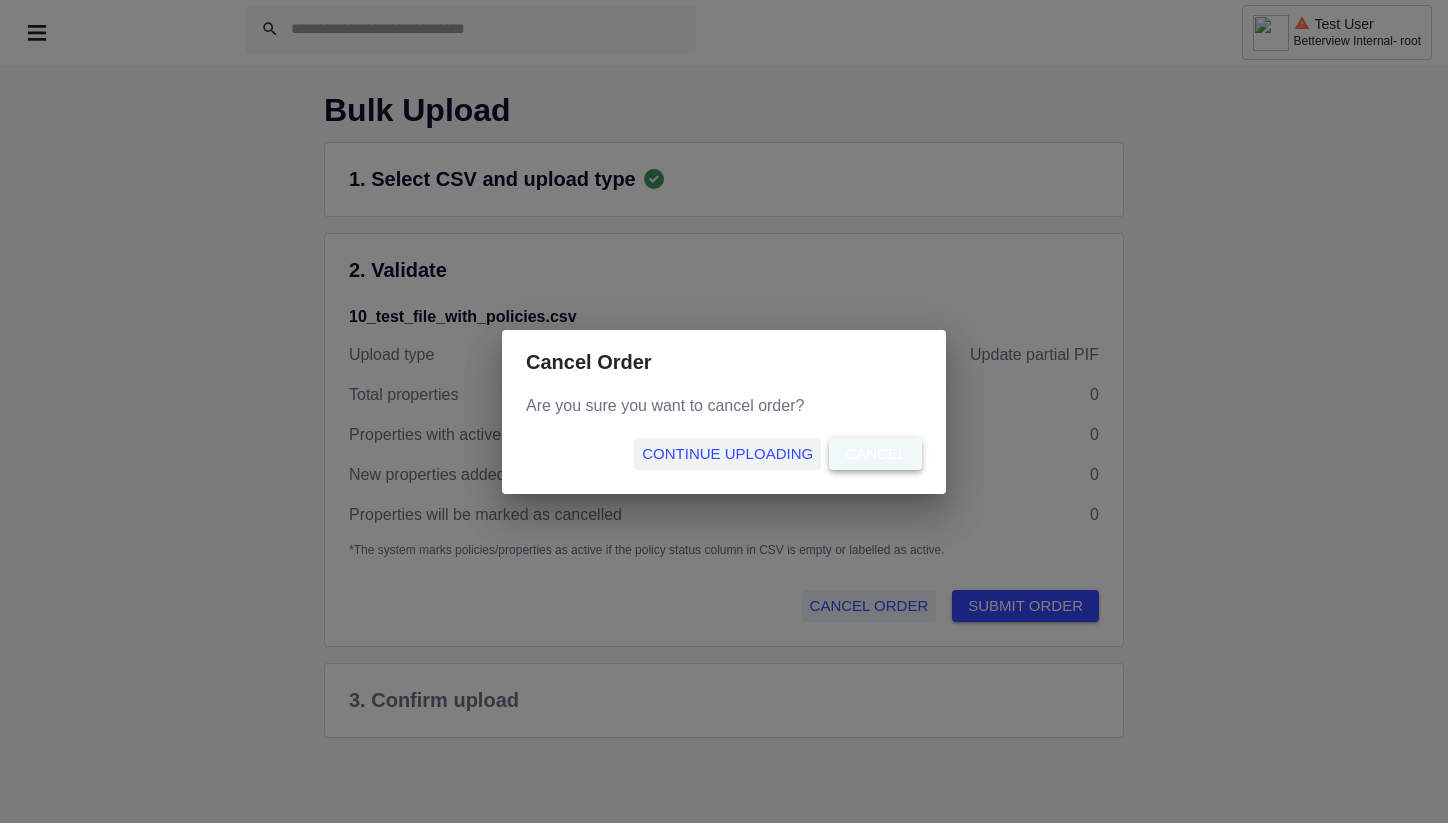 click on "CANCEL" at bounding box center (875, 454) 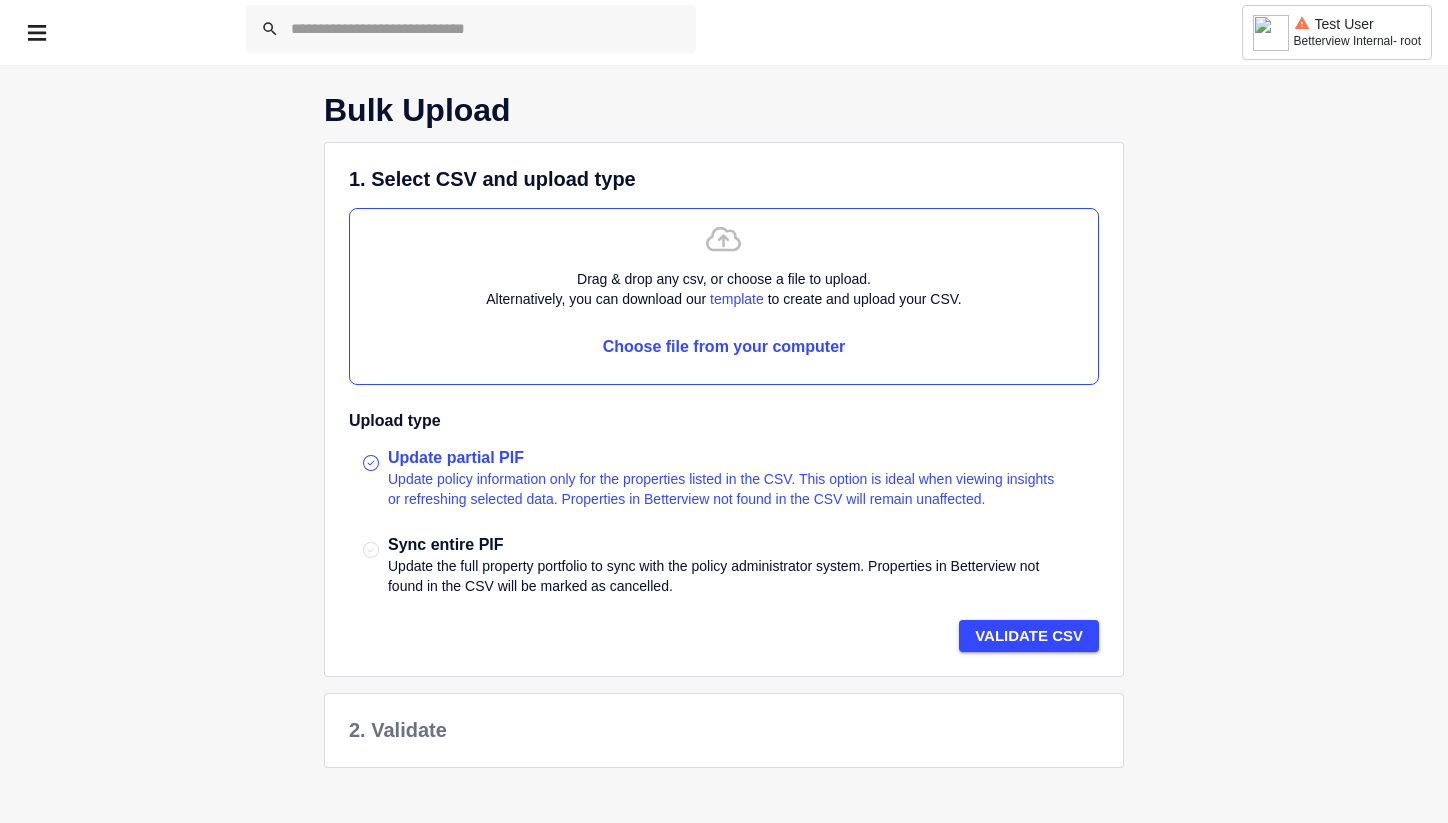 click on "Choose file from your computer" at bounding box center (724, 346) 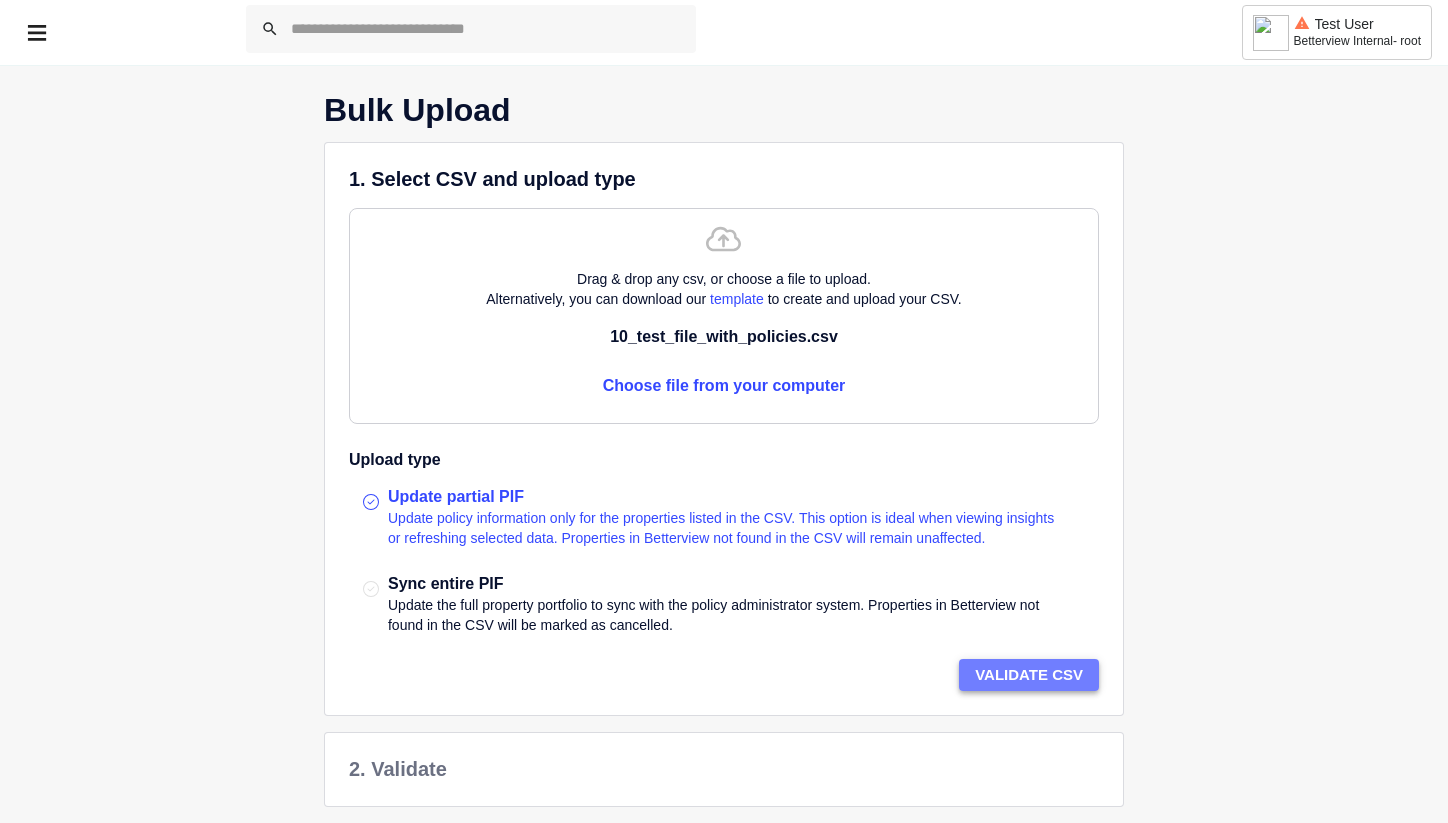click on "VALIDATE CSV" at bounding box center [1029, 675] 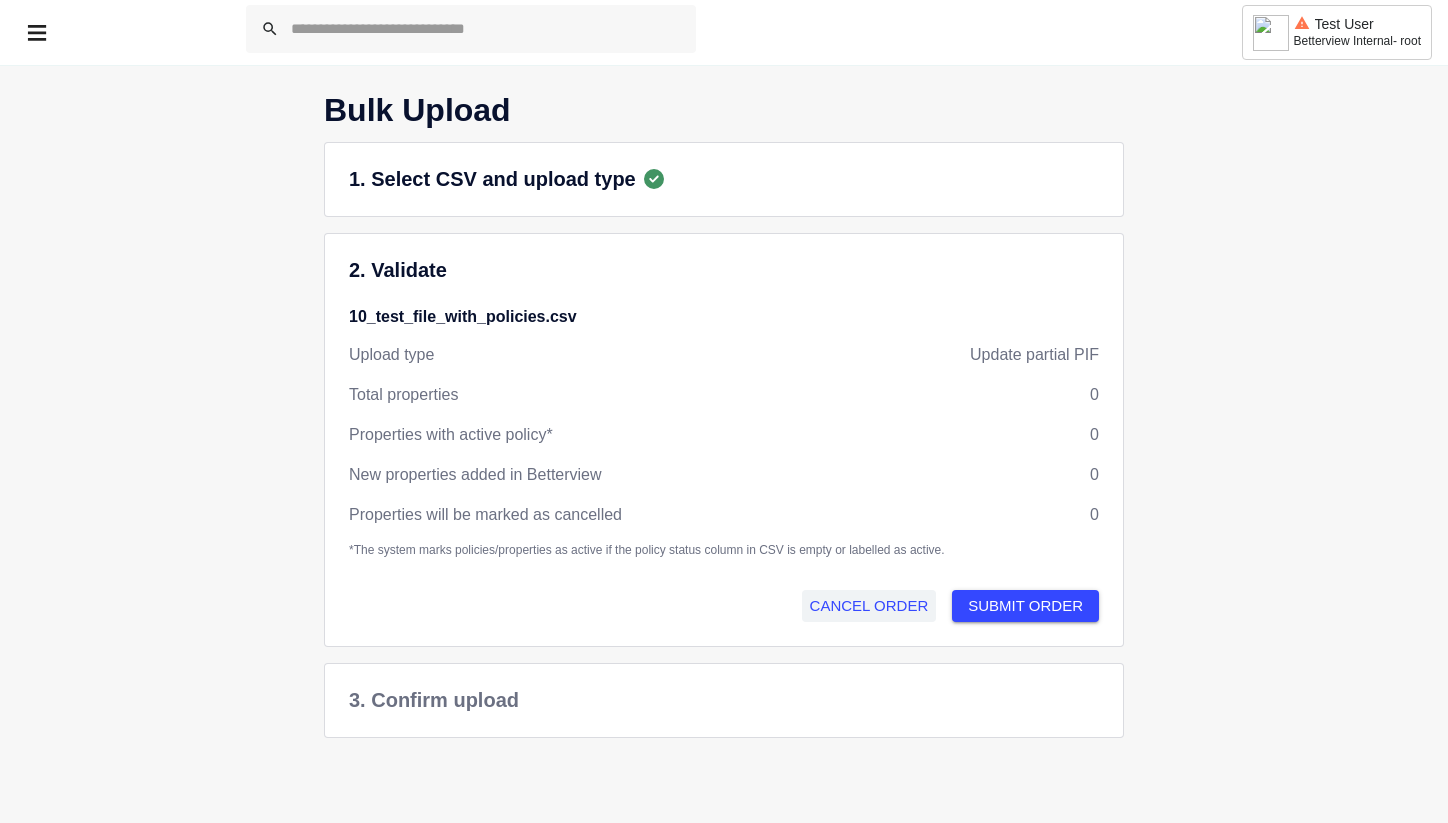 drag, startPoint x: 556, startPoint y: 182, endPoint x: 606, endPoint y: 194, distance: 51.41984 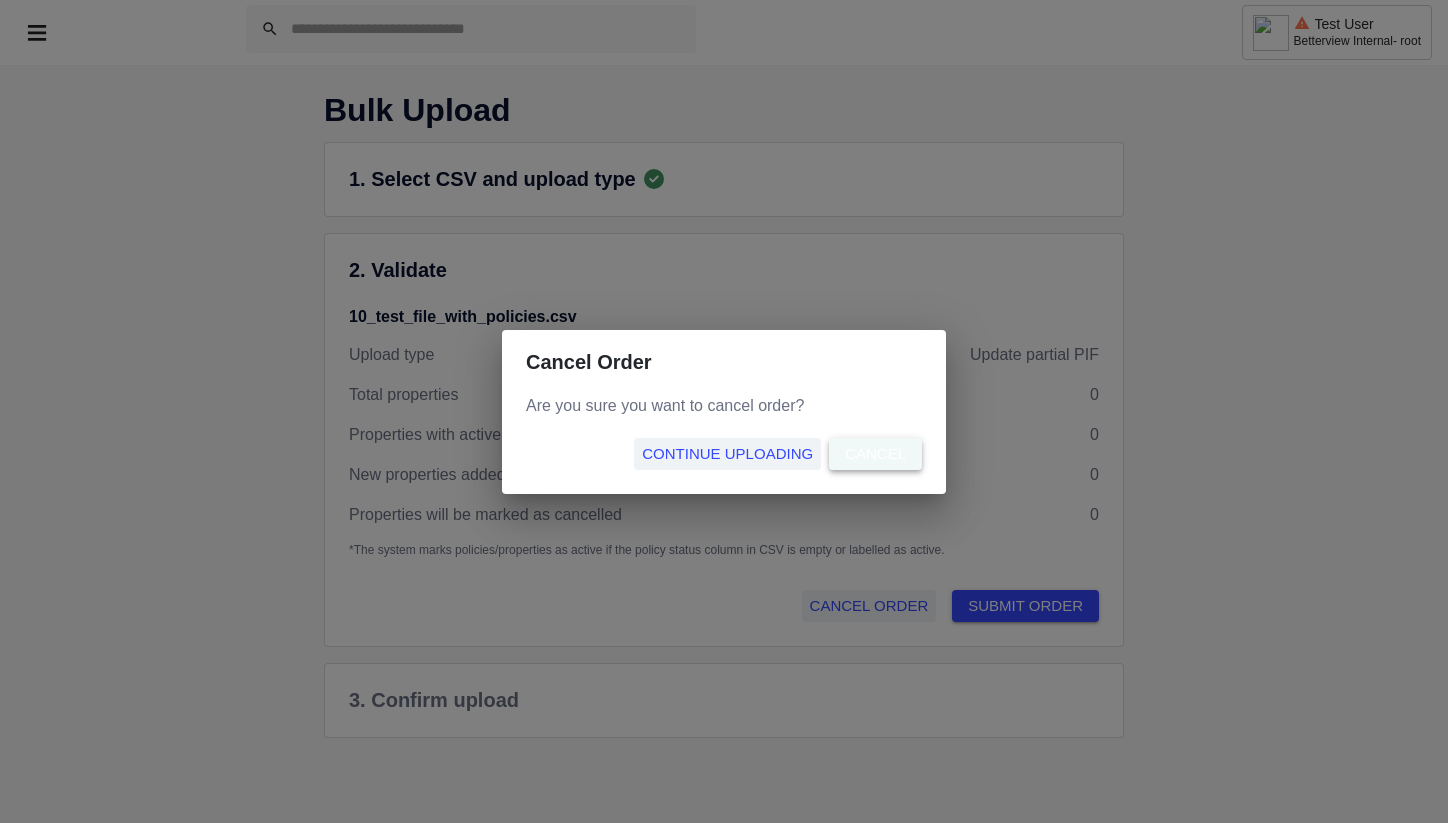 click on "CANCEL" at bounding box center [875, 454] 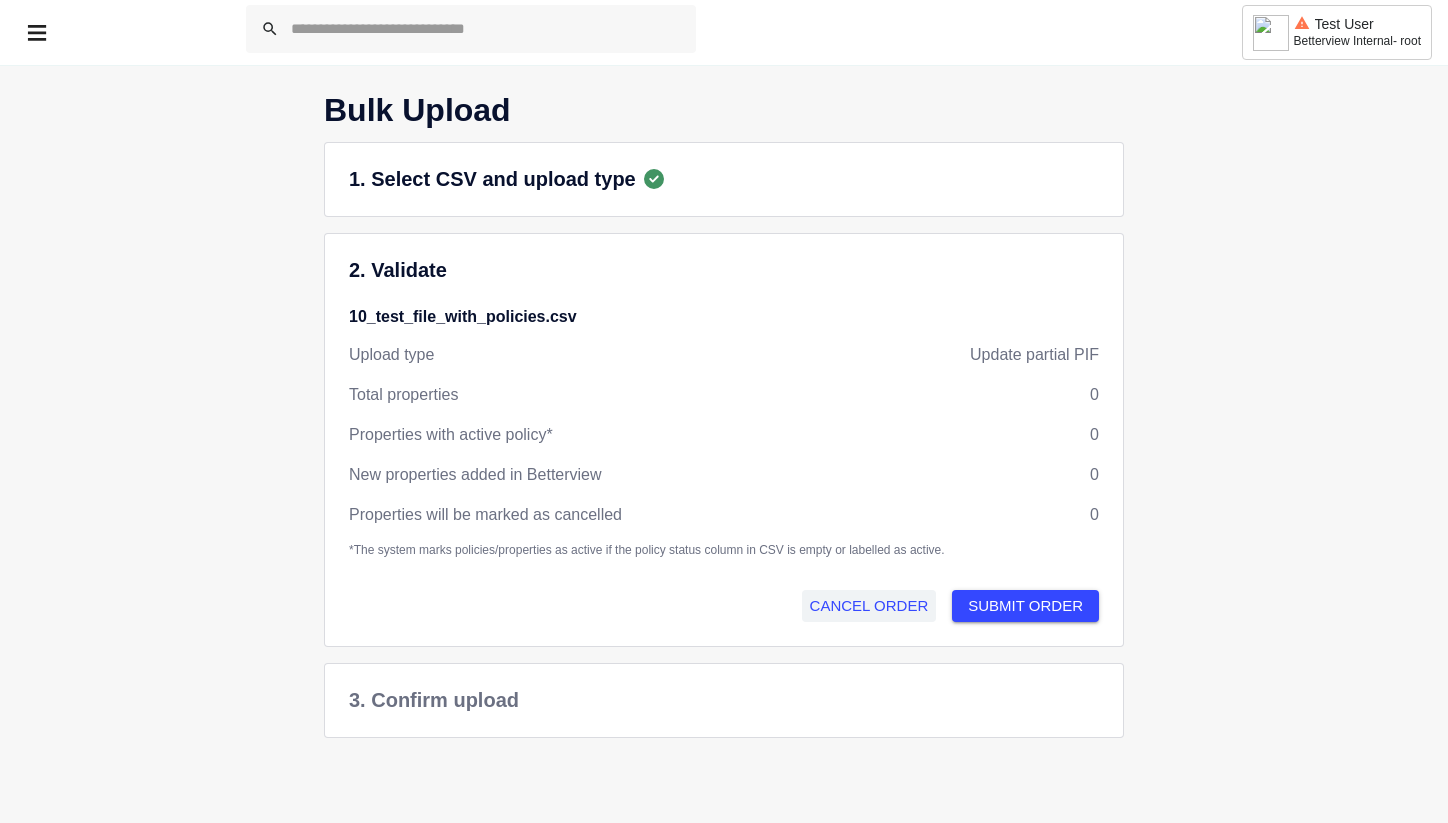click on "Test User Betterview Internal  -   root Bulk Upload 1. Select CSV and upload type 2. Validate   10_test_file_with_policies.csv Upload type Update partial PIF Total properties 0 Properties with active policy* 0 New properties added in Betterview 0 Properties will be marked as cancelled 0 *The system marks policies/properties as active if the policy status column in CSV is empty or labelled as active. CANCEL ORDER SUBMIT ORDER 3. Confirm upload" at bounding box center (724, 443) 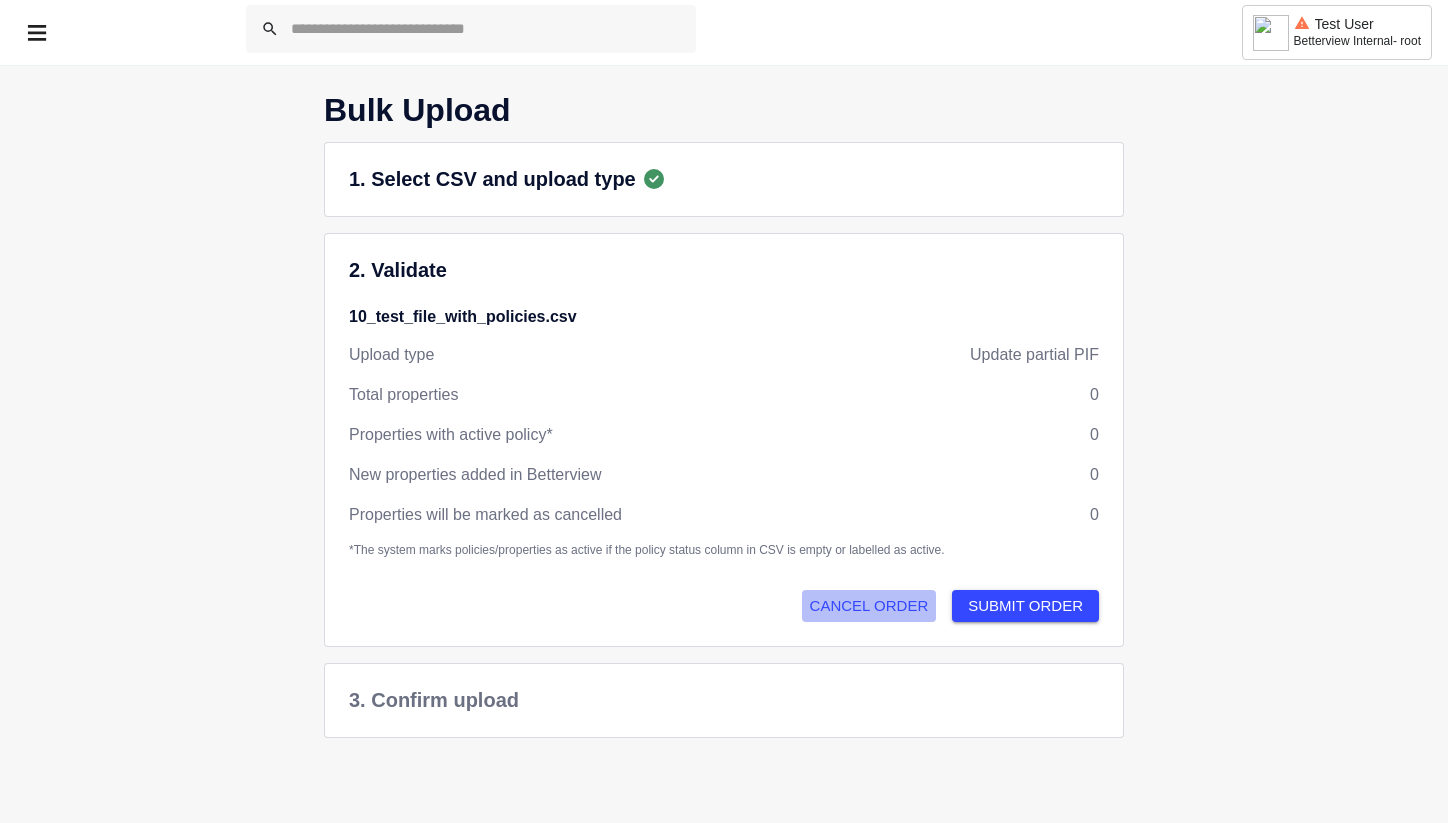 click on "CANCEL ORDER" at bounding box center (869, 606) 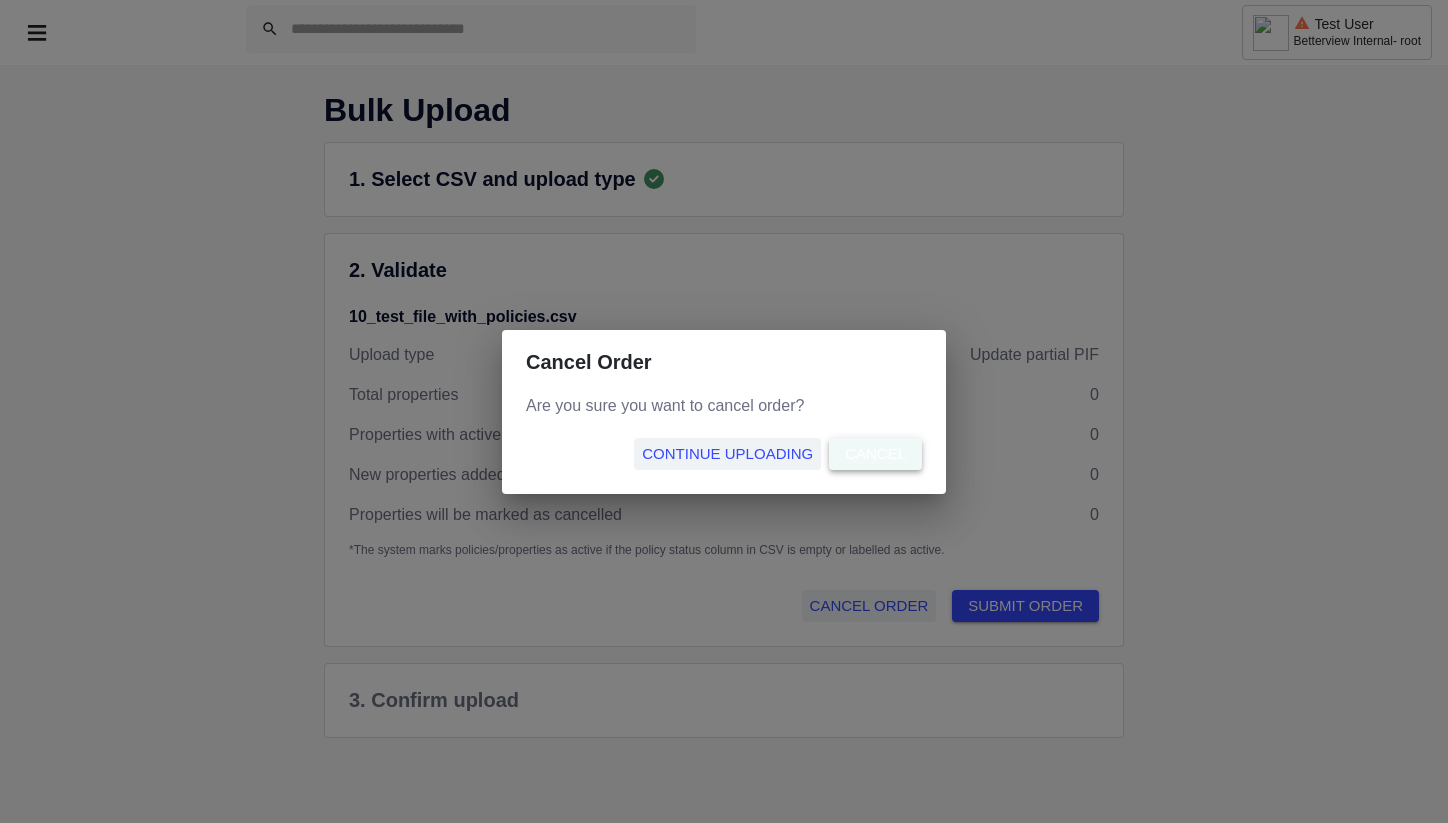 click on "CANCEL" at bounding box center (875, 454) 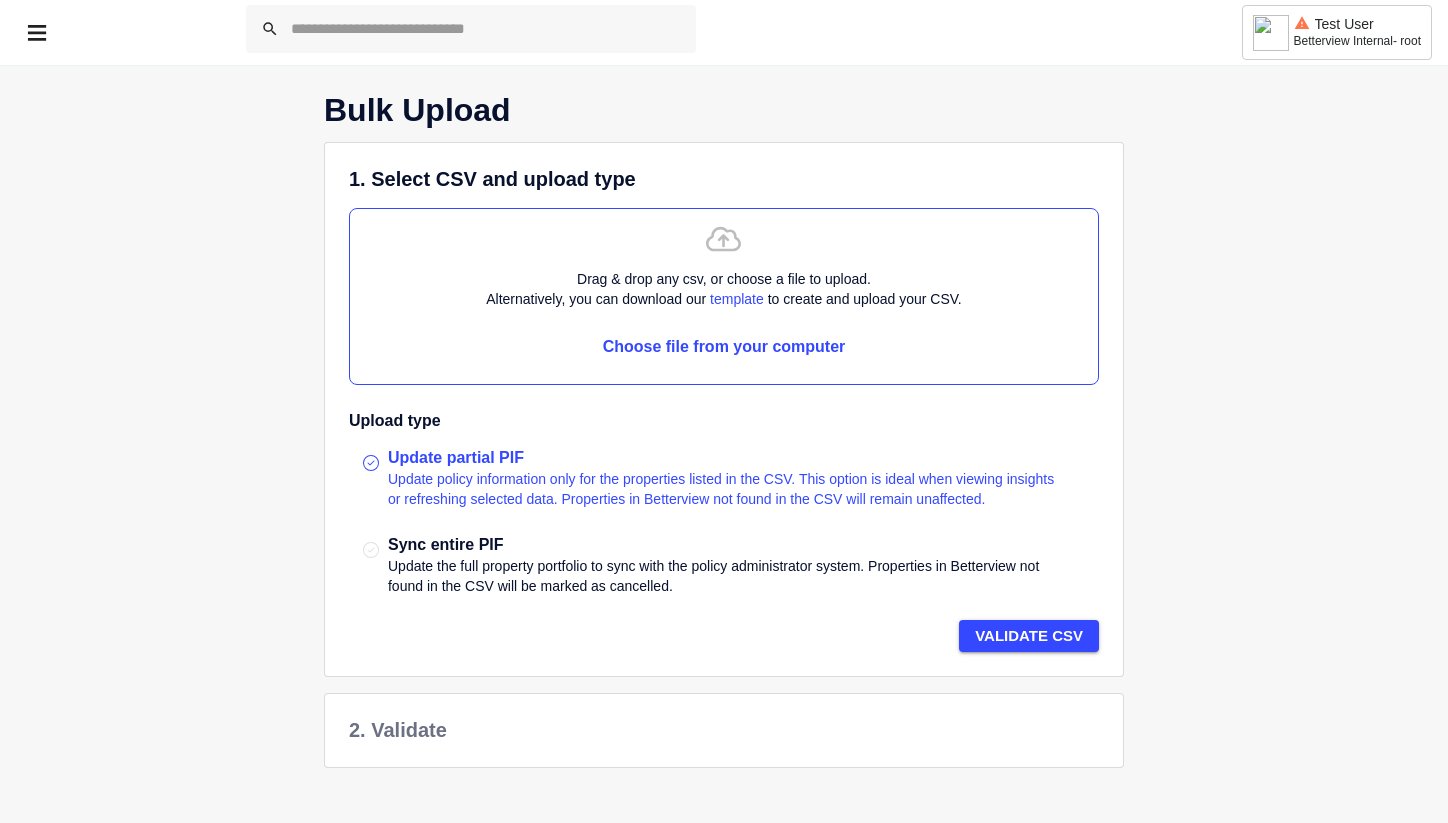 click on "Choose file from your computer" at bounding box center (724, 346) 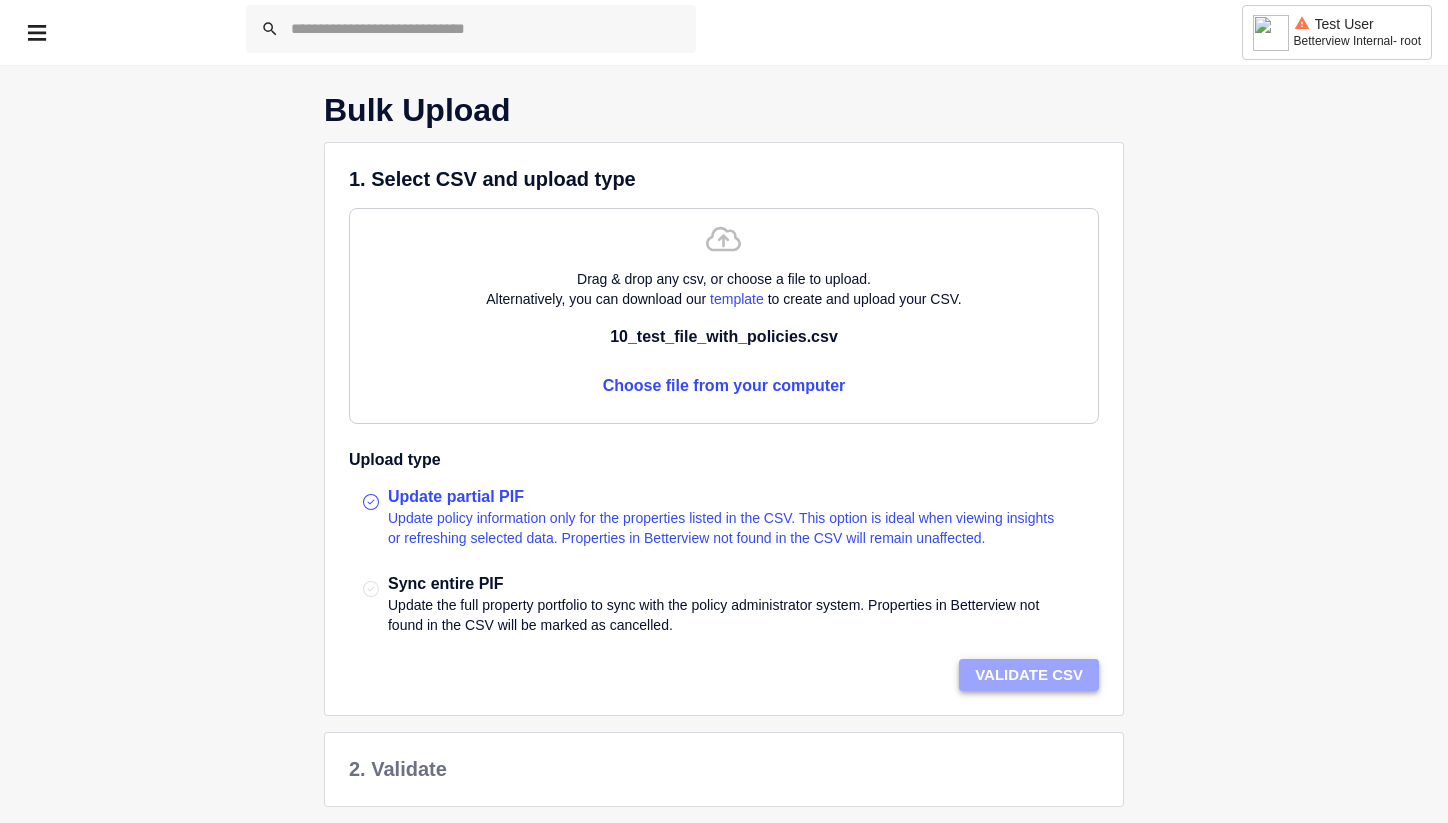 click on "VALIDATE CSV" at bounding box center (1029, 675) 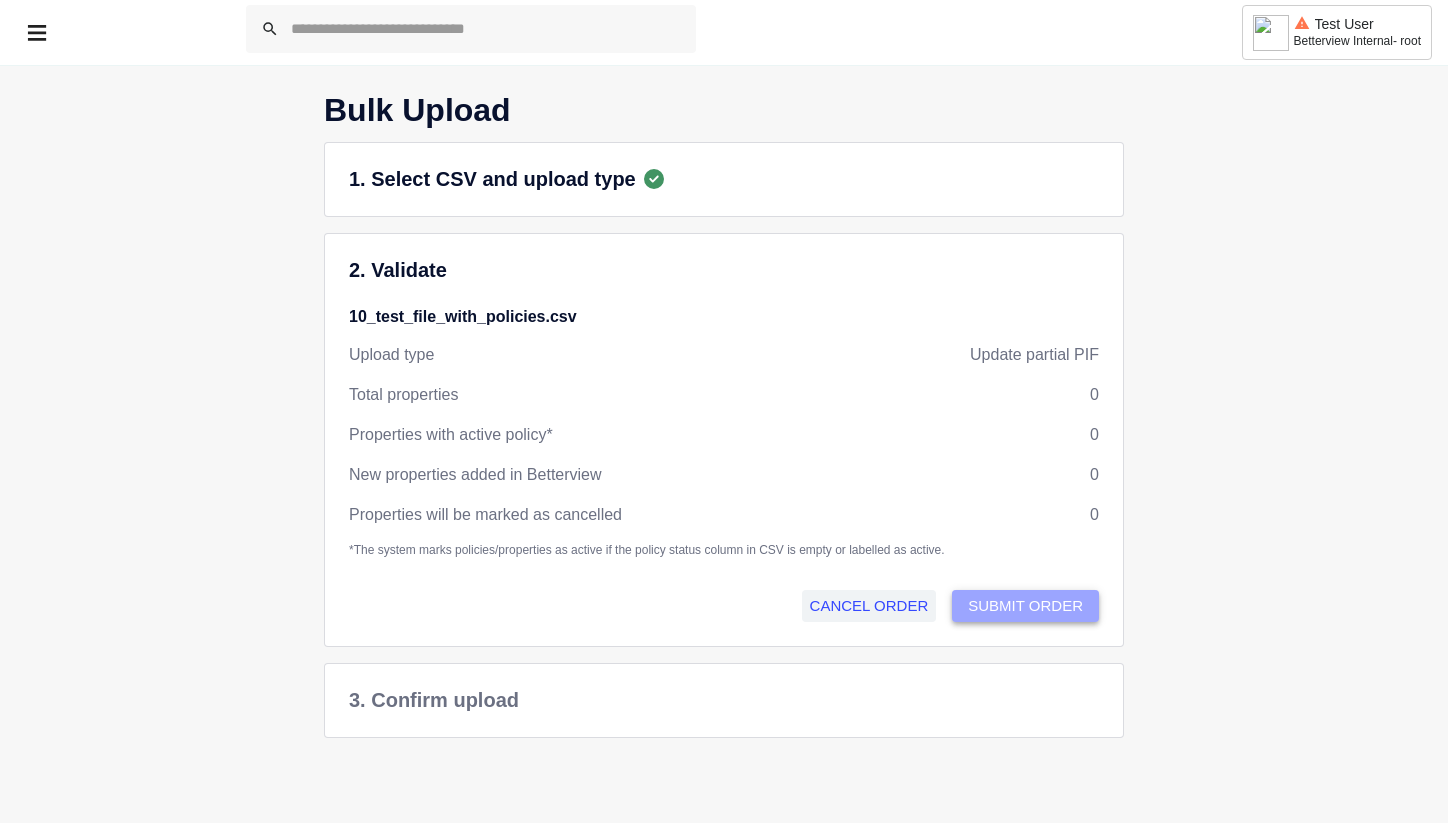 click on "SUBMIT ORDER" at bounding box center [1025, 606] 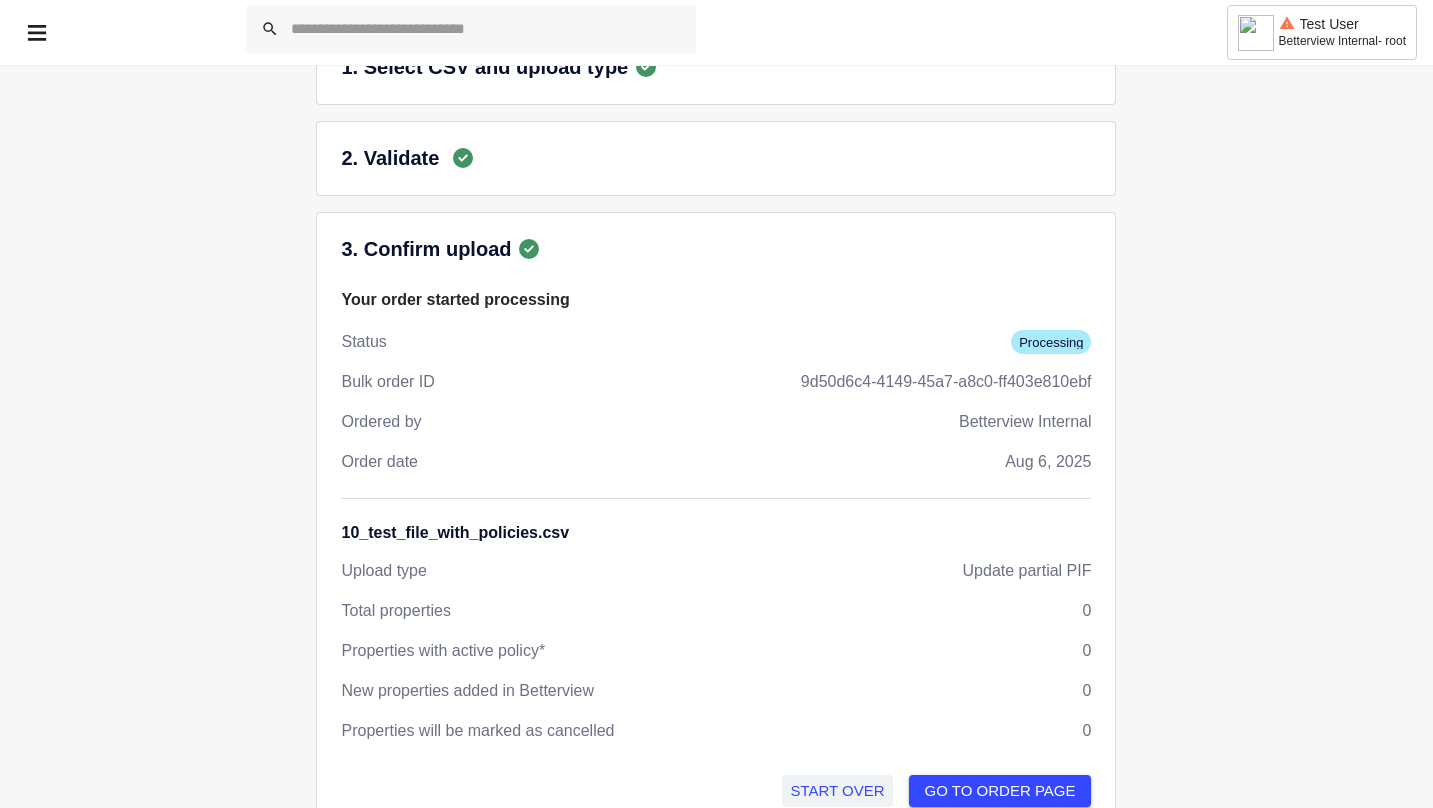 scroll, scrollTop: 136, scrollLeft: 0, axis: vertical 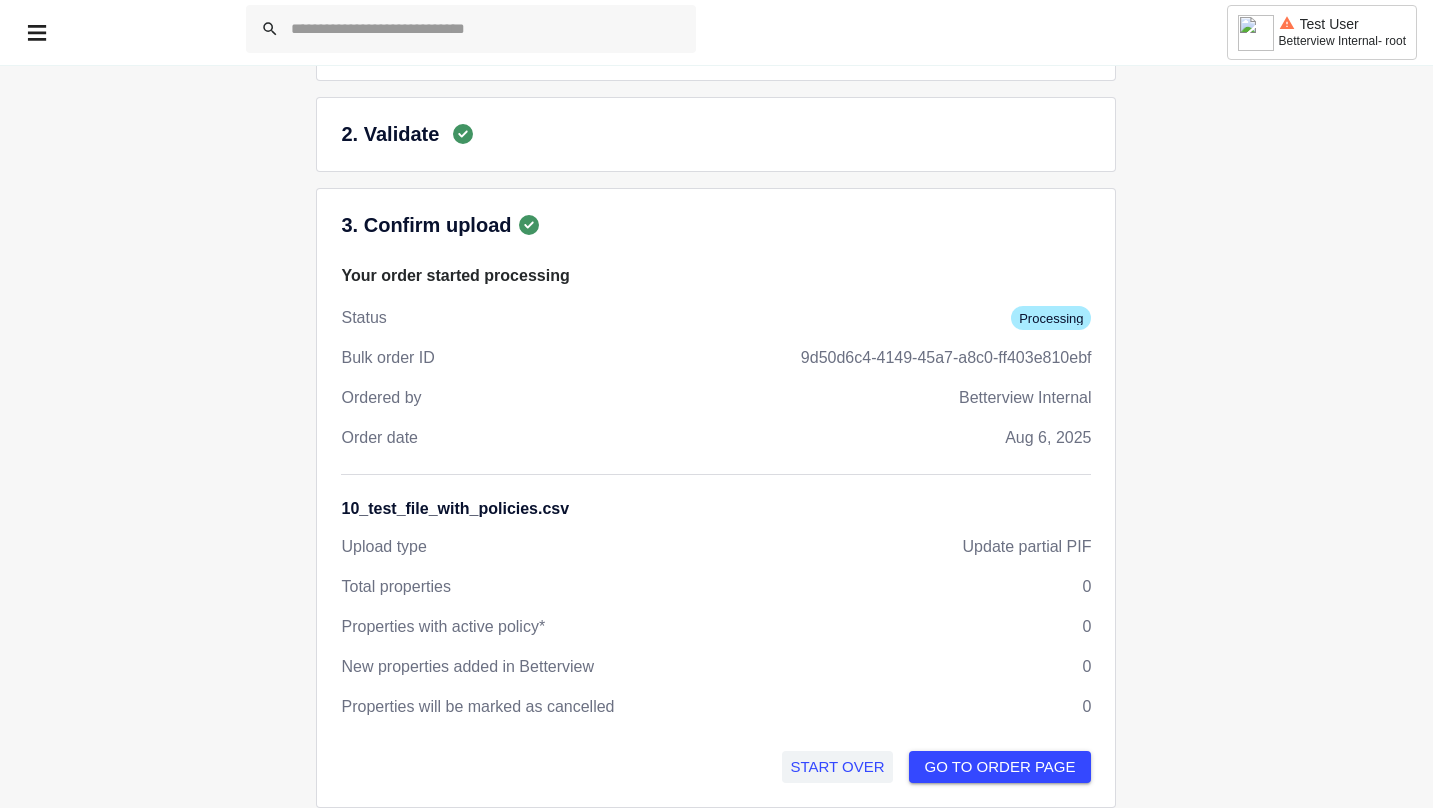 click on "Bulk Upload 1. Select CSV and upload type 2. Validate   3. Confirm upload Your order started processing Status Processing Bulk order ID 9d50d6c4-4149-45a7-a8c0-ff403e810ebf Ordered by Betterview Internal Order date Aug 6, 2025 10_test_file_with_policies.csv Upload type Update partial PIF Total properties 0 Properties with active policy* 0 New properties added in Betterview 0 Properties will be marked as cancelled 0 START OVER GO TO ORDER PAGE" at bounding box center (716, 383) 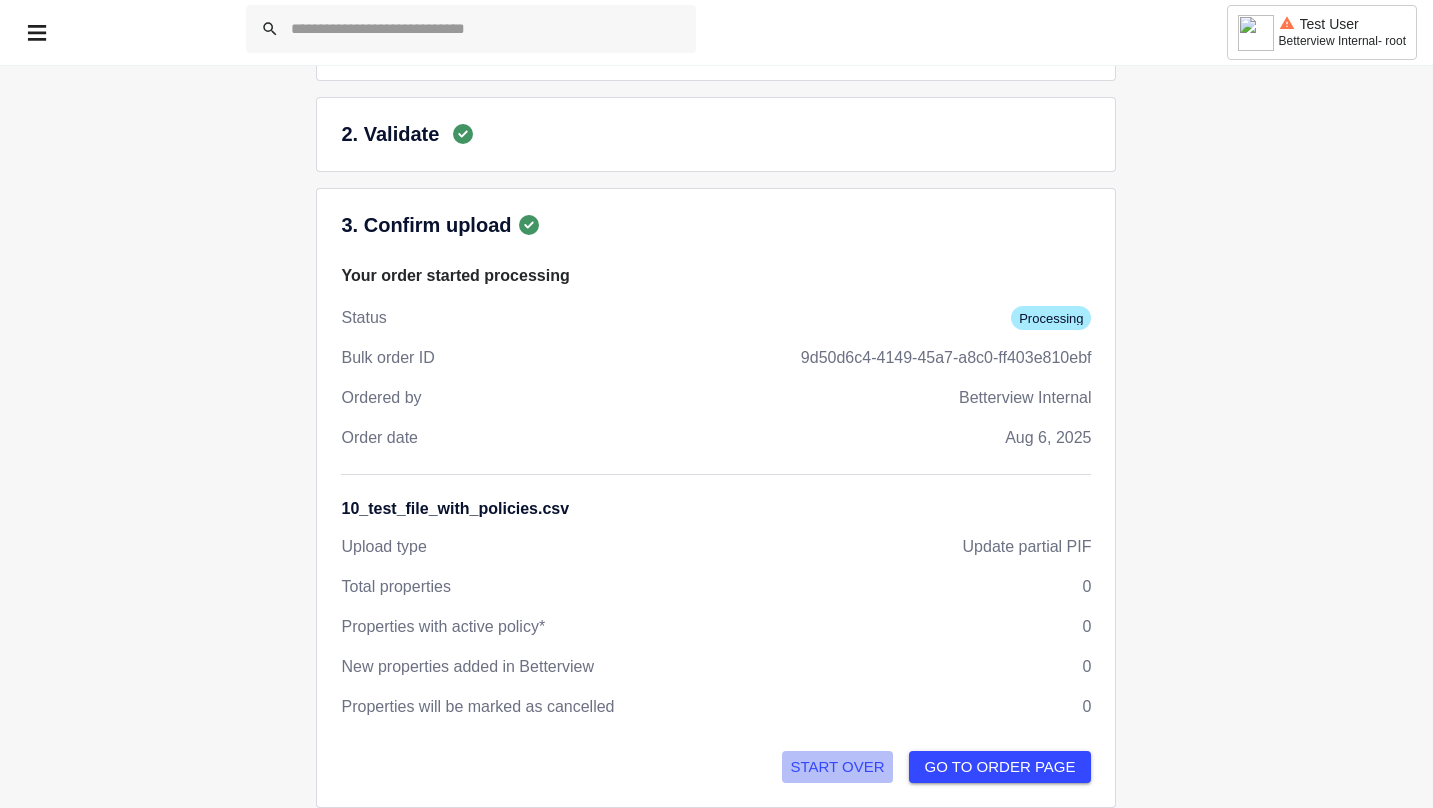 click on "START OVER" at bounding box center [837, 767] 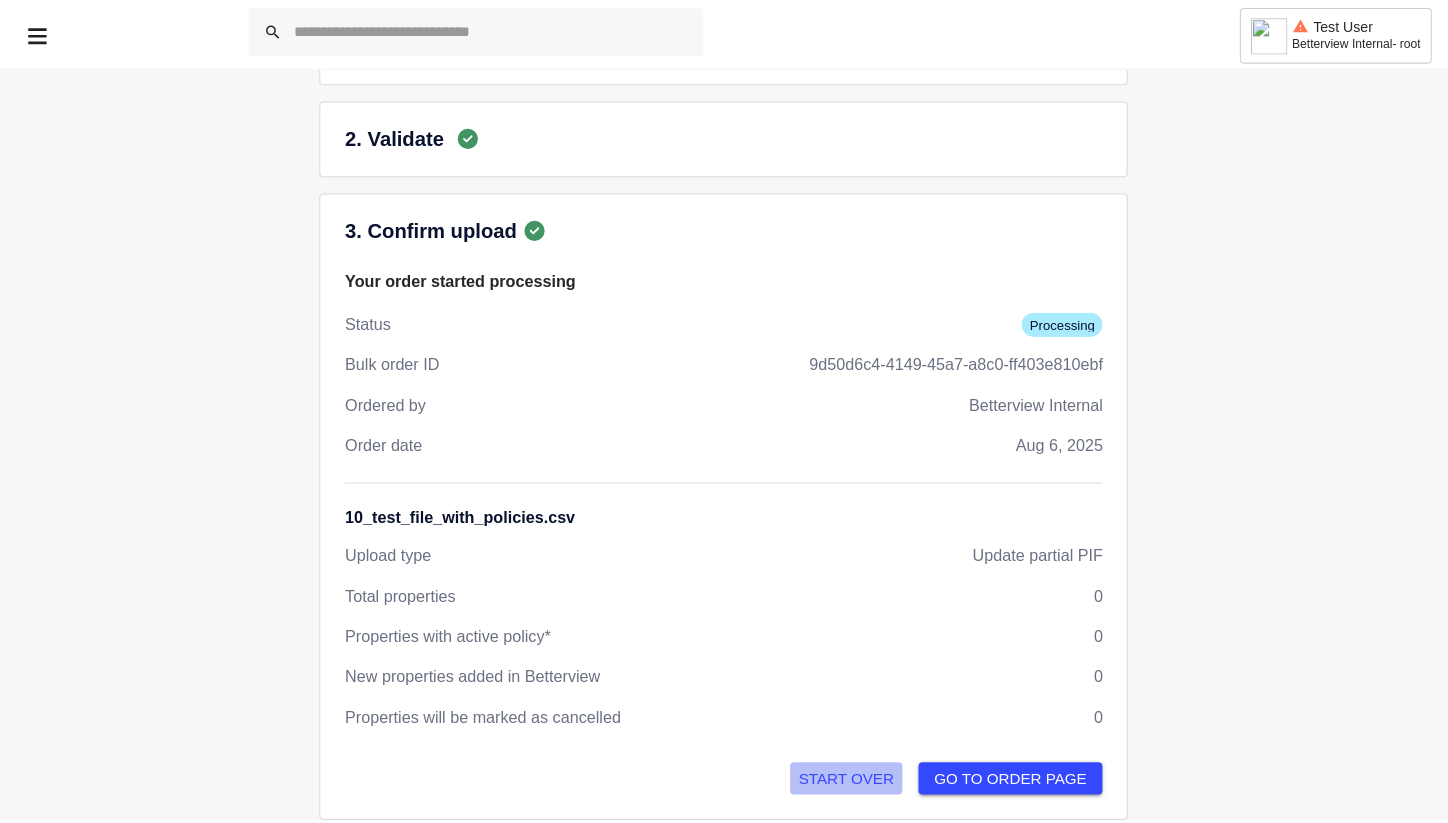 scroll, scrollTop: 0, scrollLeft: 0, axis: both 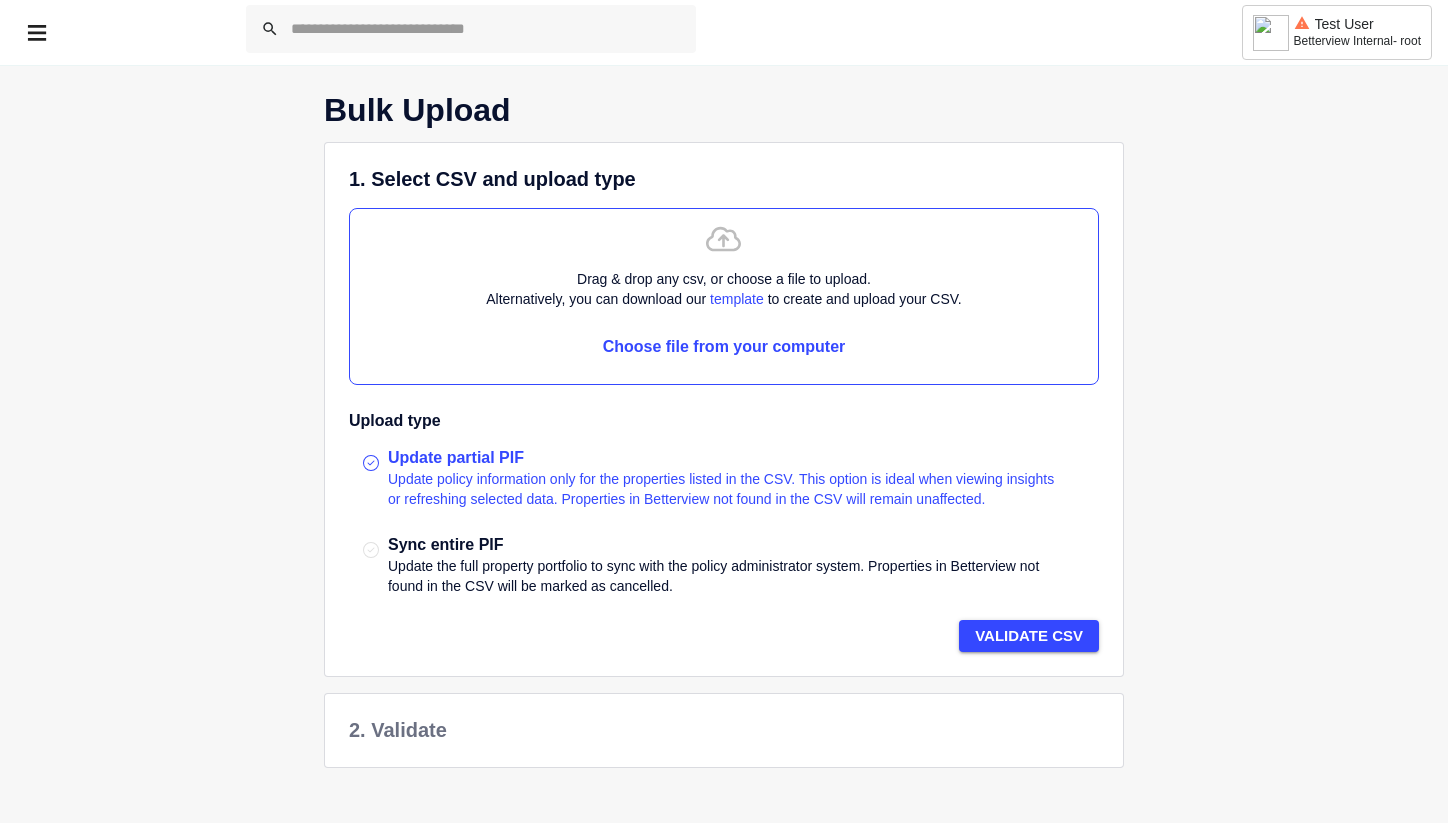 click on "Choose file from your computer" at bounding box center [724, 346] 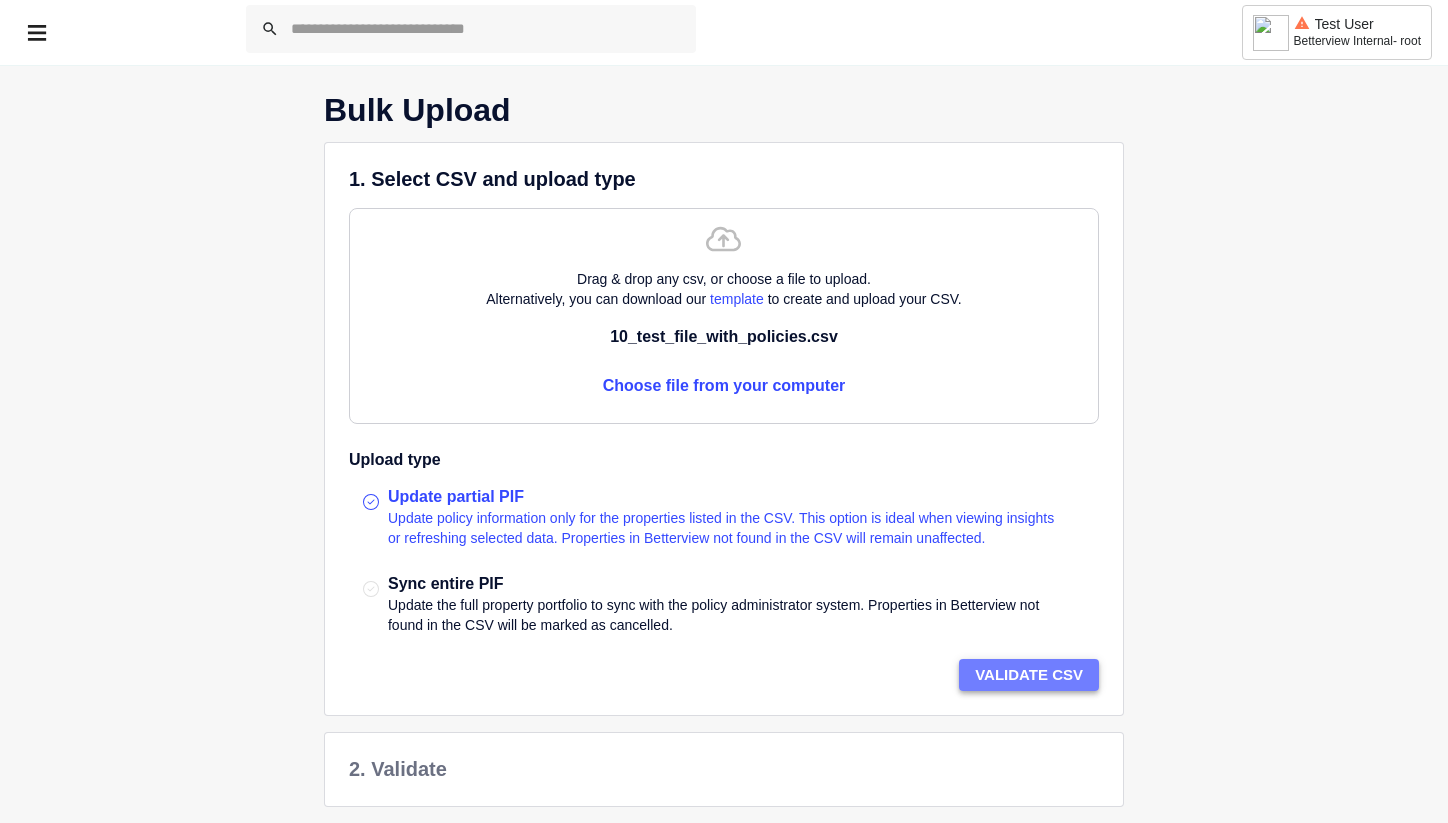 click on "VALIDATE CSV" at bounding box center (1029, 675) 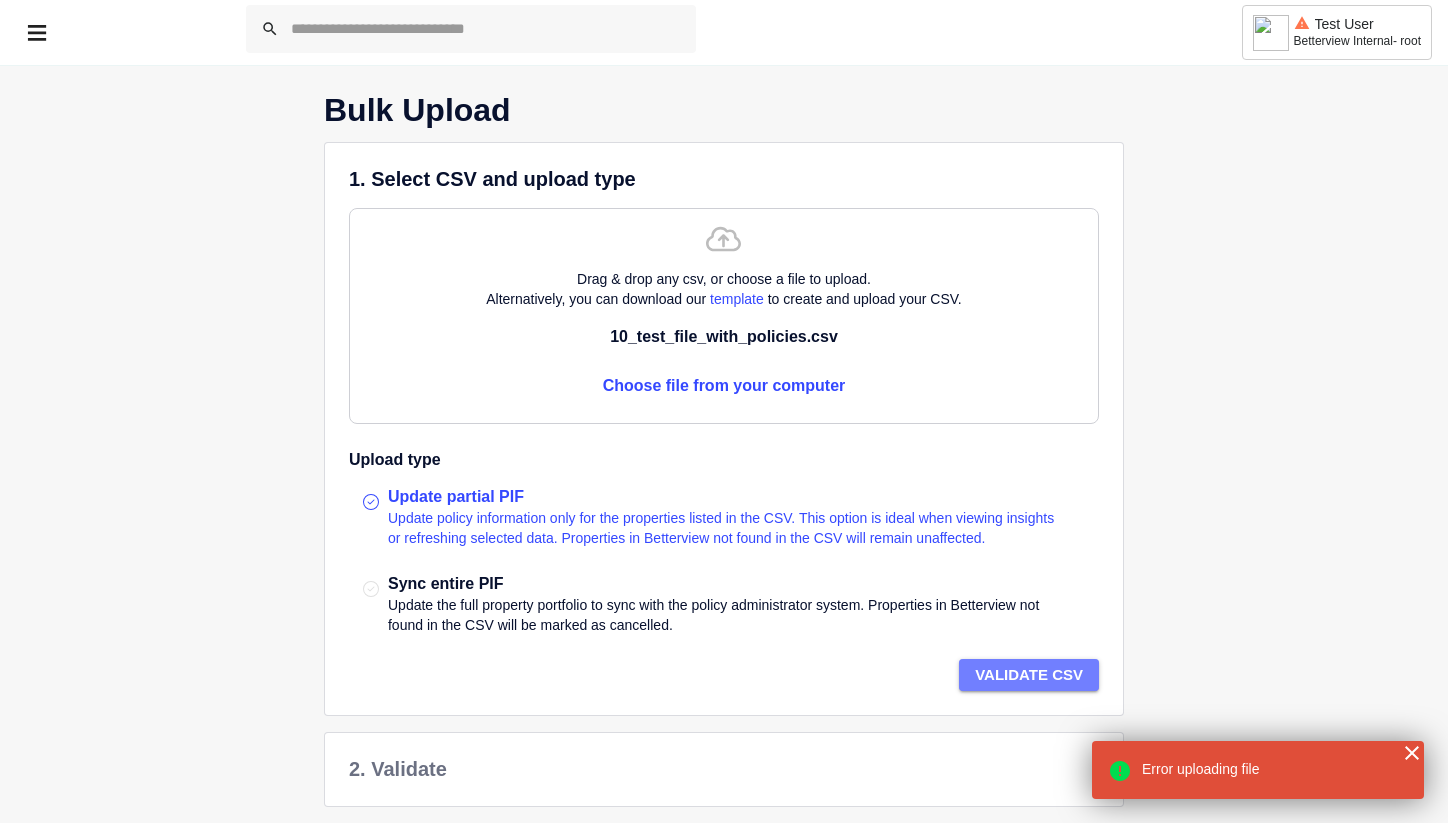 click on "VALIDATE CSV" at bounding box center [1029, 675] 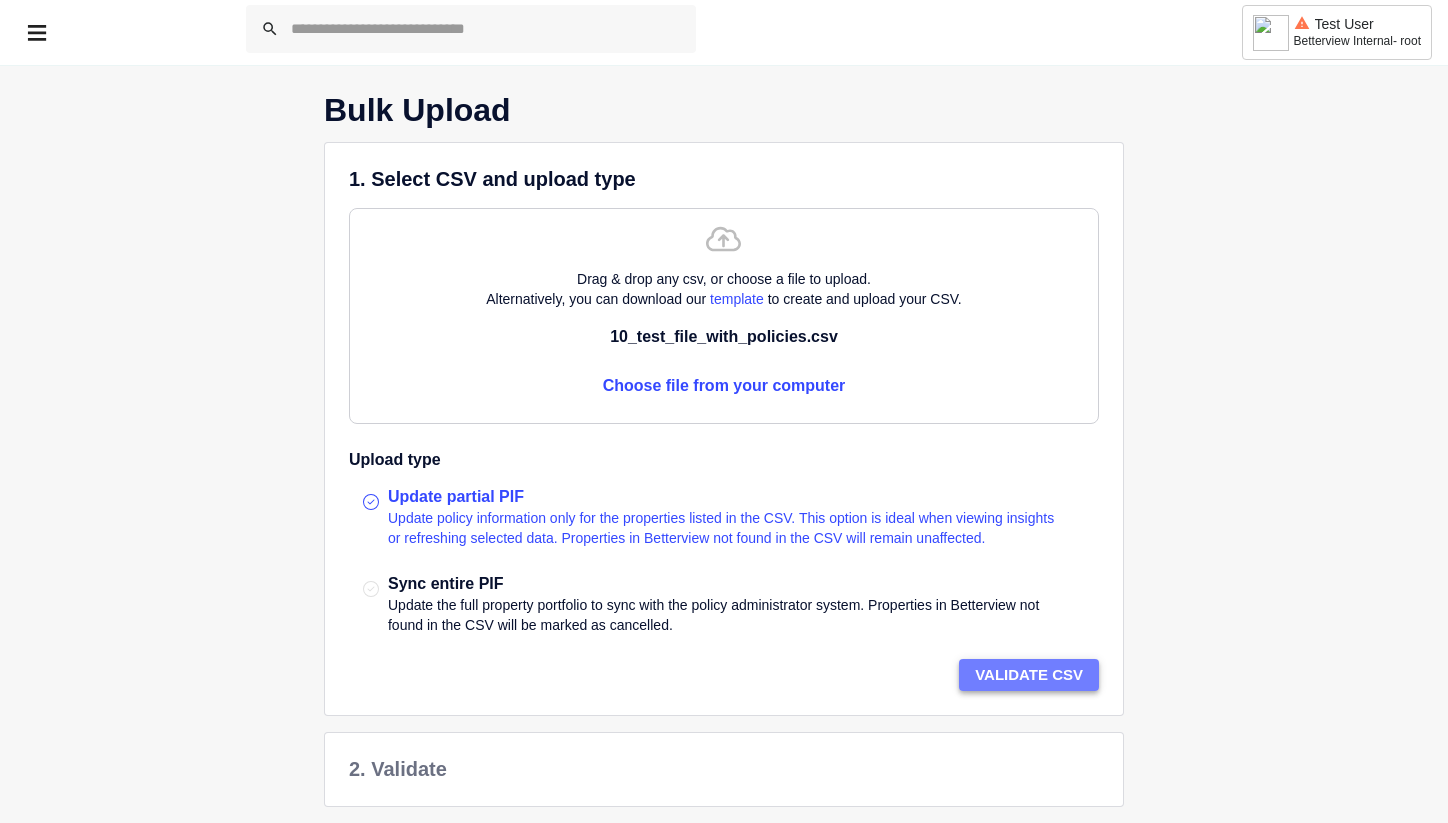 click on "VALIDATE CSV" at bounding box center (1029, 675) 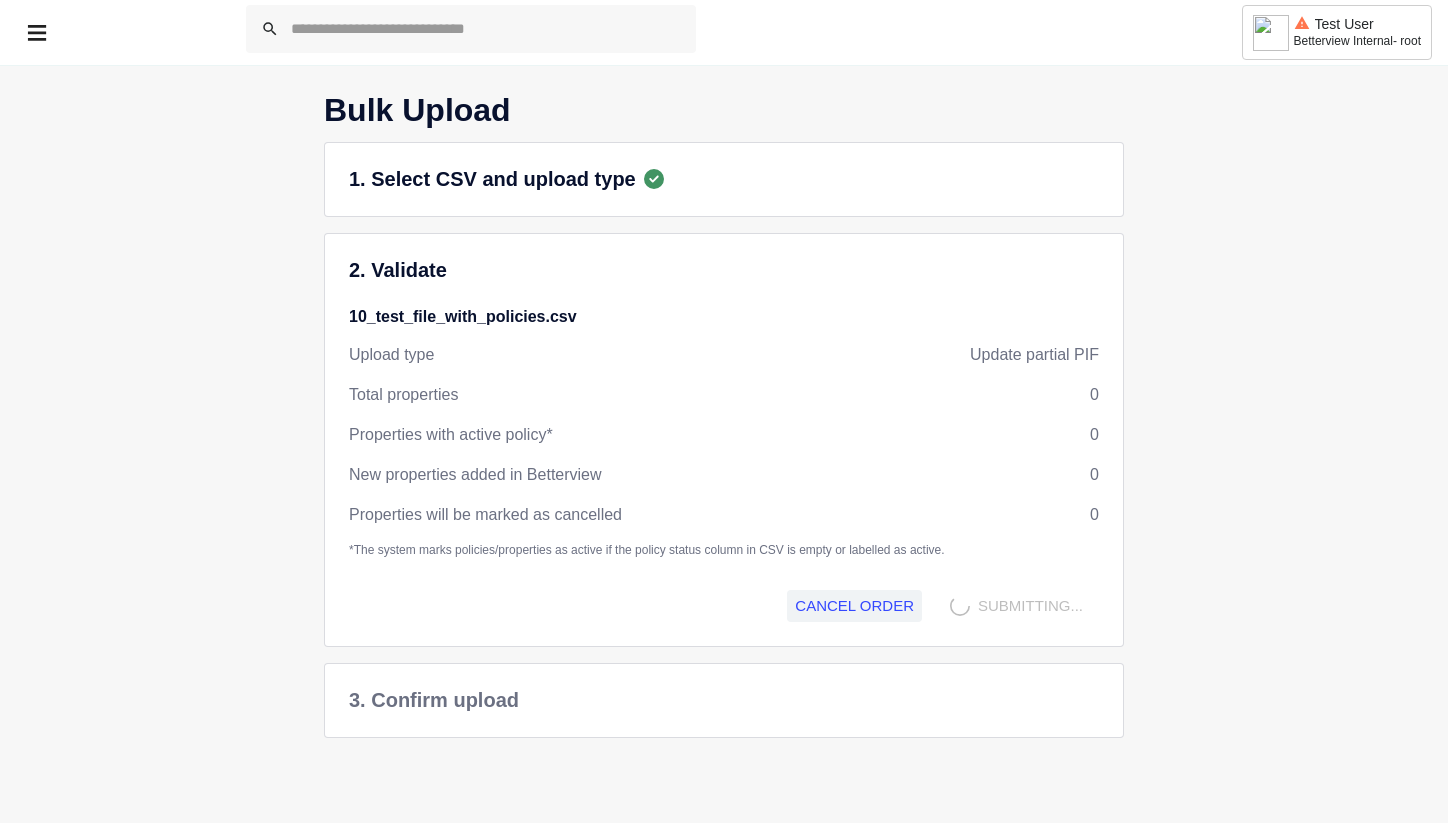 click on "2. Validate   10_test_file_with_policies.csv Upload type Update partial PIF Total properties 0 Properties with active policy* 0 New properties added in Betterview 0 Properties will be marked as cancelled 0 *The system marks policies/properties as active if the policy status column in CSV is empty or labelled as active. CANCEL ORDER SUBMITTING..." at bounding box center [724, 440] 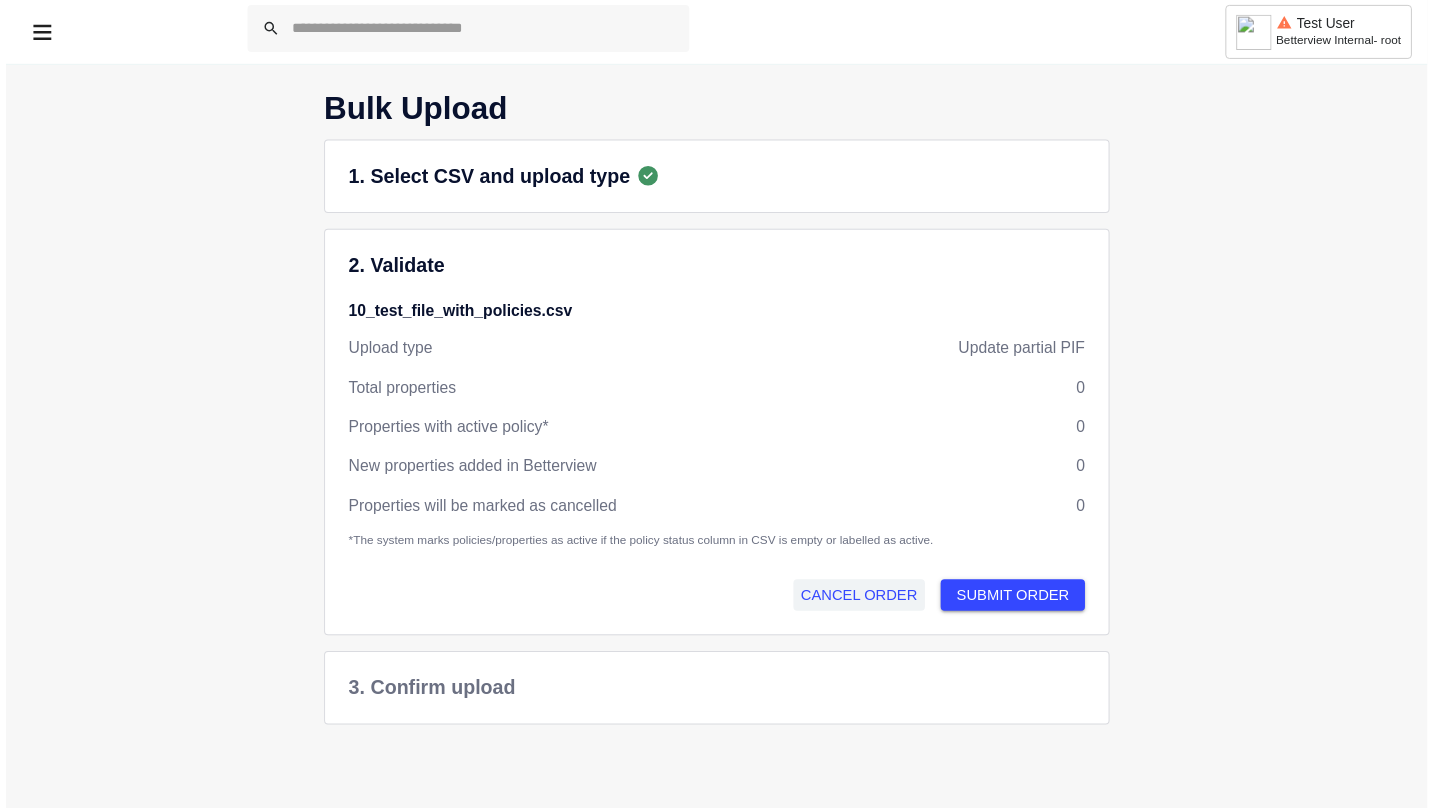 scroll, scrollTop: 0, scrollLeft: 0, axis: both 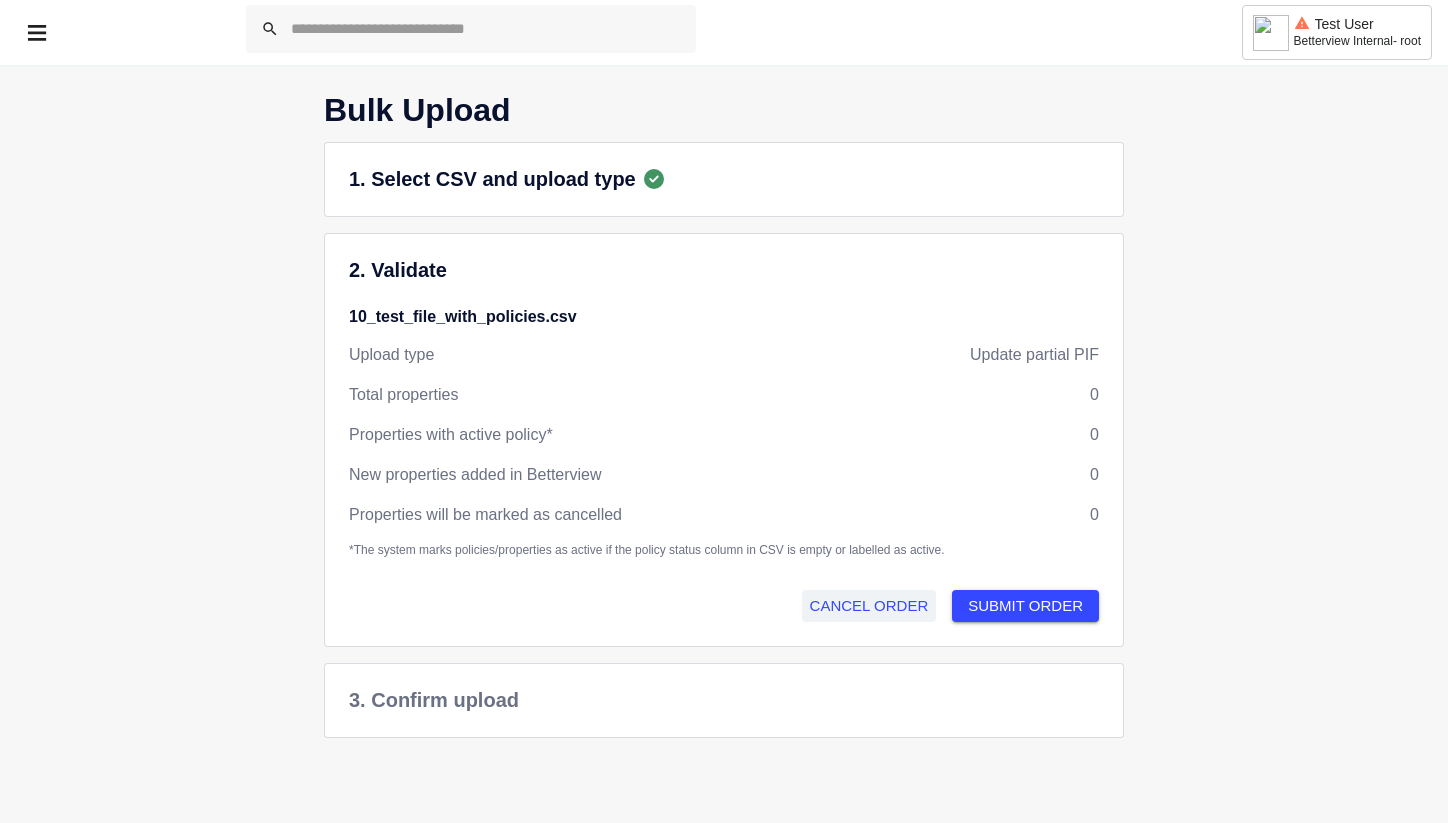 click on "Bulk Upload 1. Select CSV and upload type 2. Validate   10_test_file_with_policies.csv Upload type Update partial PIF Total properties 0 Properties with active policy* 0 New properties added in Betterview 0 Properties will be marked as cancelled 0 *The system marks policies/properties as active if the policy status column in CSV is empty or labelled as active. CANCEL ORDER SUBMIT ORDER 3. Confirm upload" at bounding box center (724, 423) 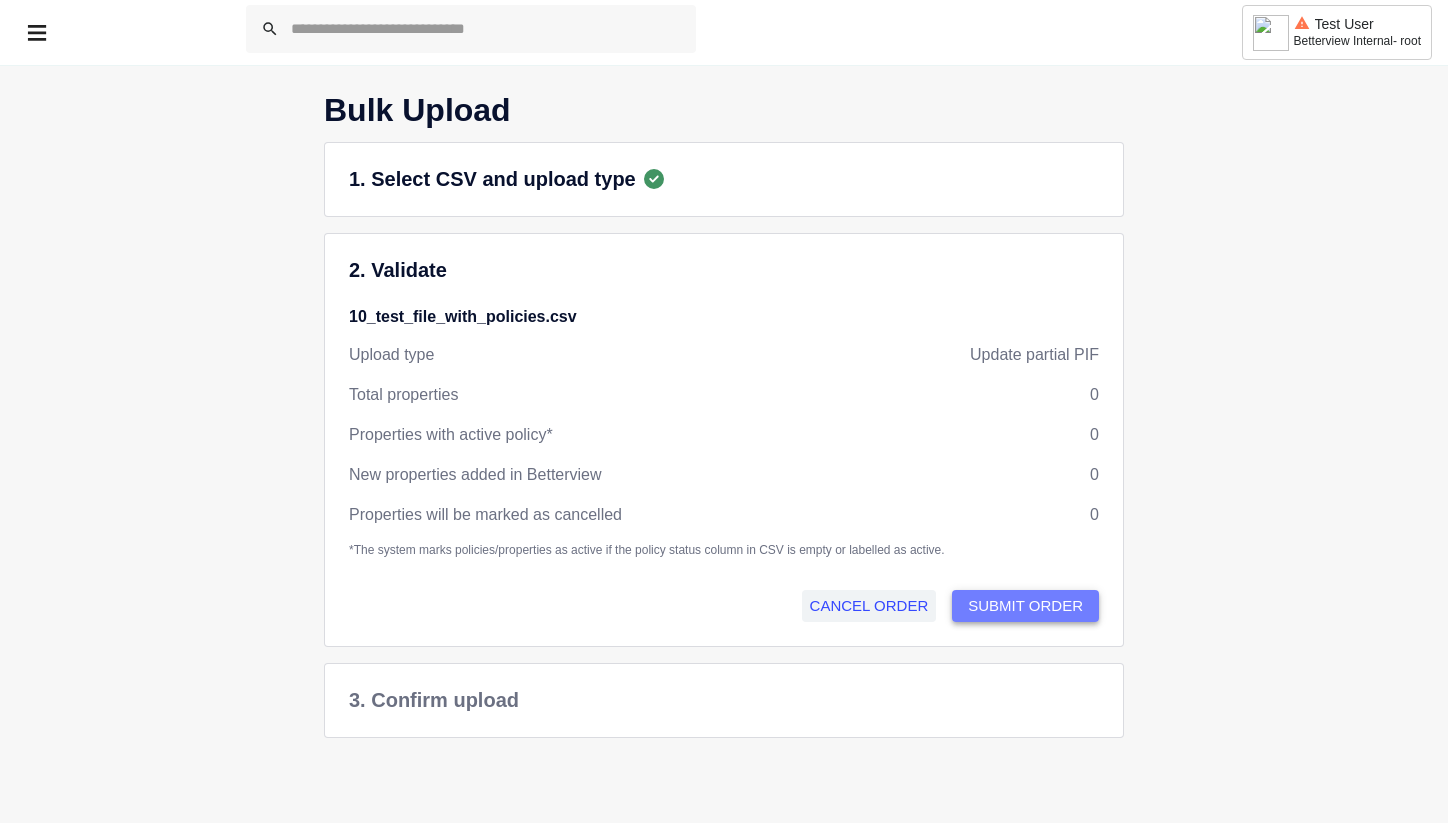click on "SUBMIT ORDER" at bounding box center [1025, 606] 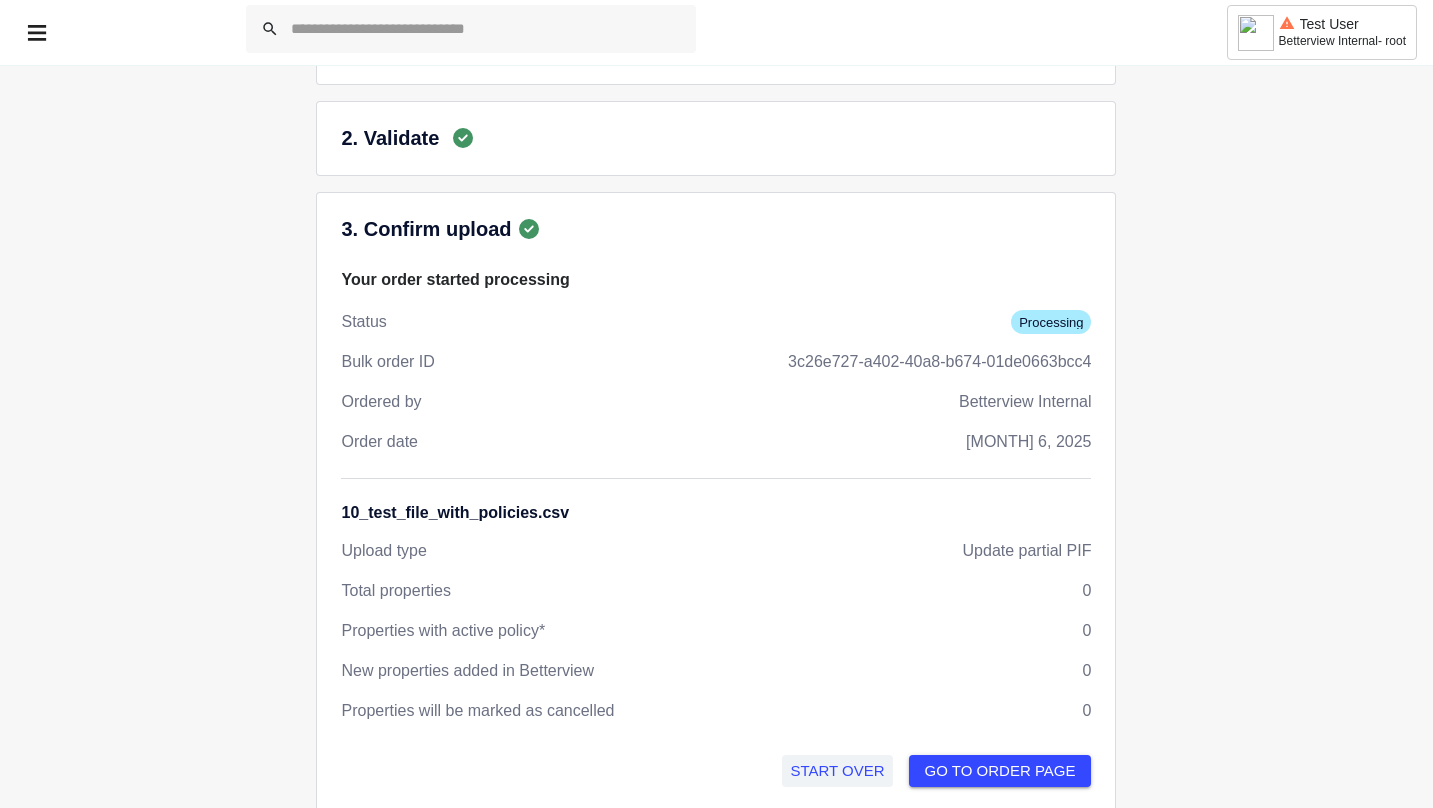 scroll, scrollTop: 129, scrollLeft: 0, axis: vertical 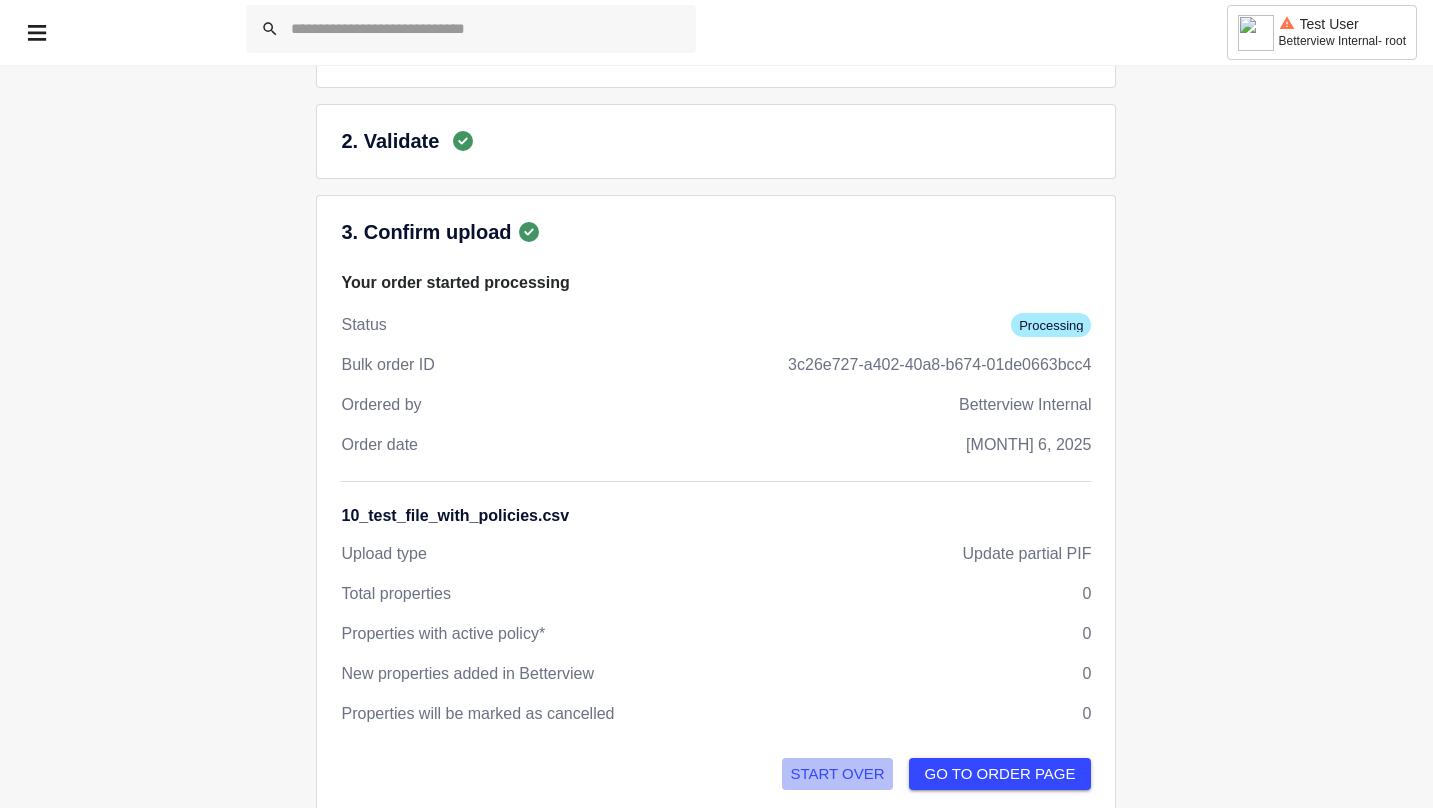 click on "START OVER" at bounding box center [837, 774] 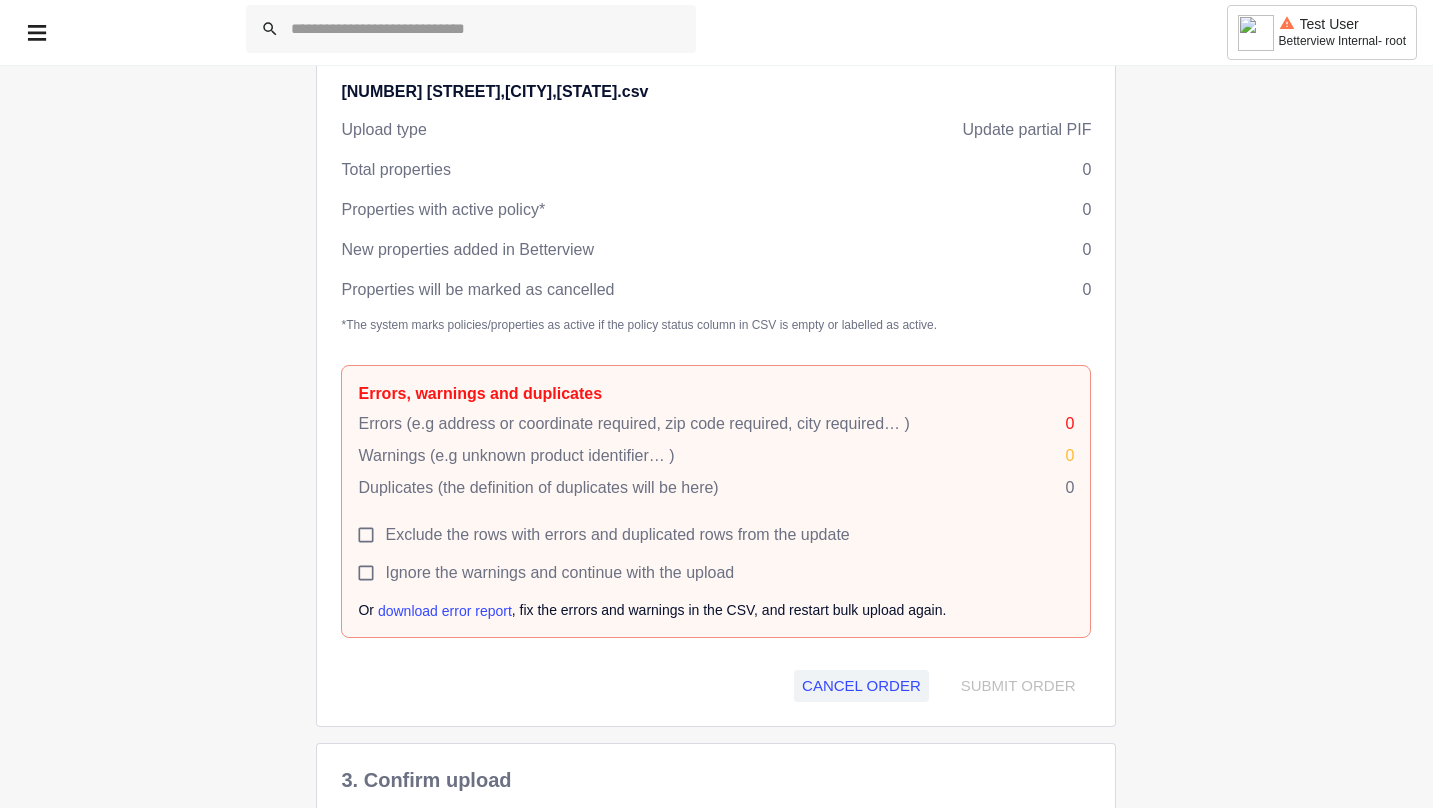 scroll, scrollTop: 301, scrollLeft: 0, axis: vertical 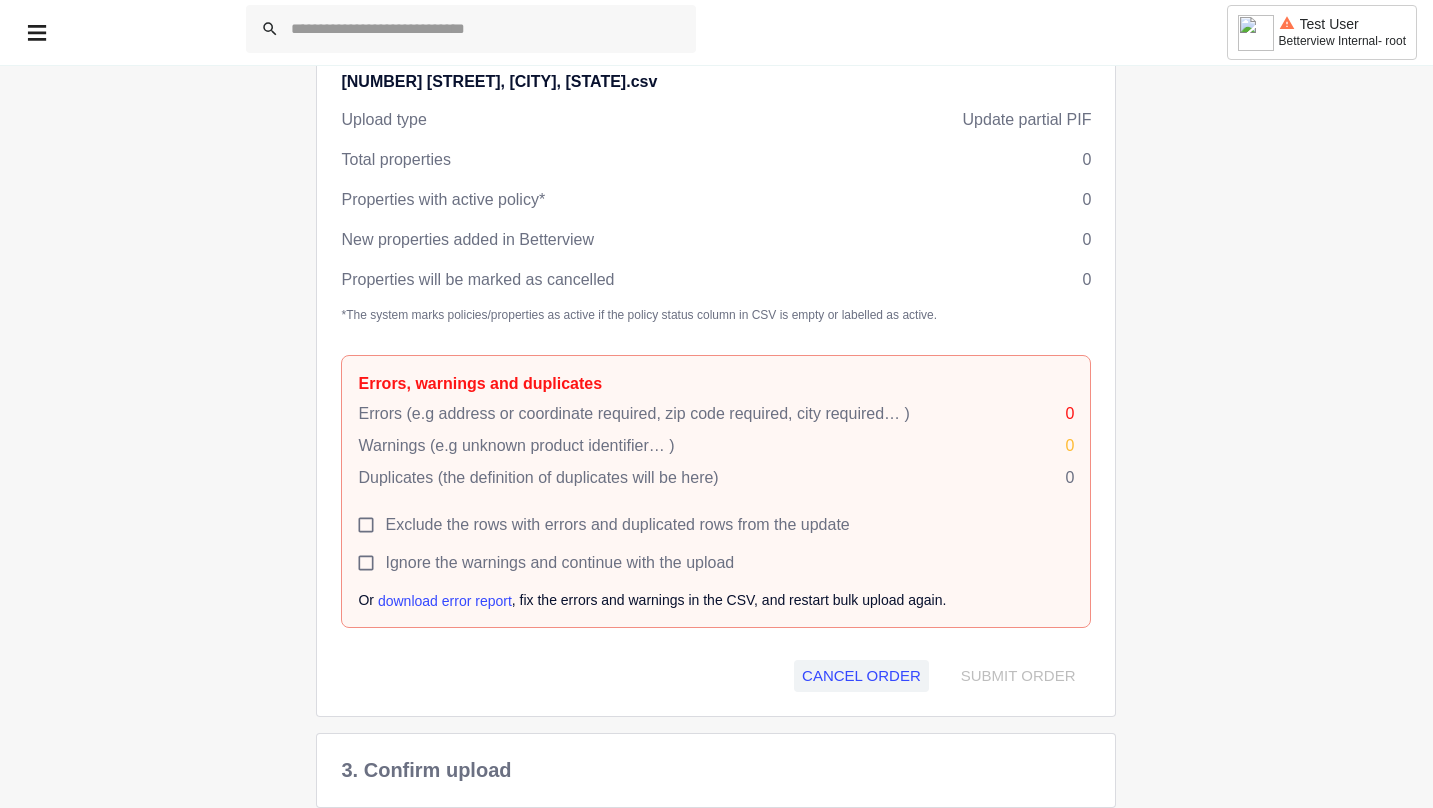 click on "CANCEL ORDER" at bounding box center (861, 676) 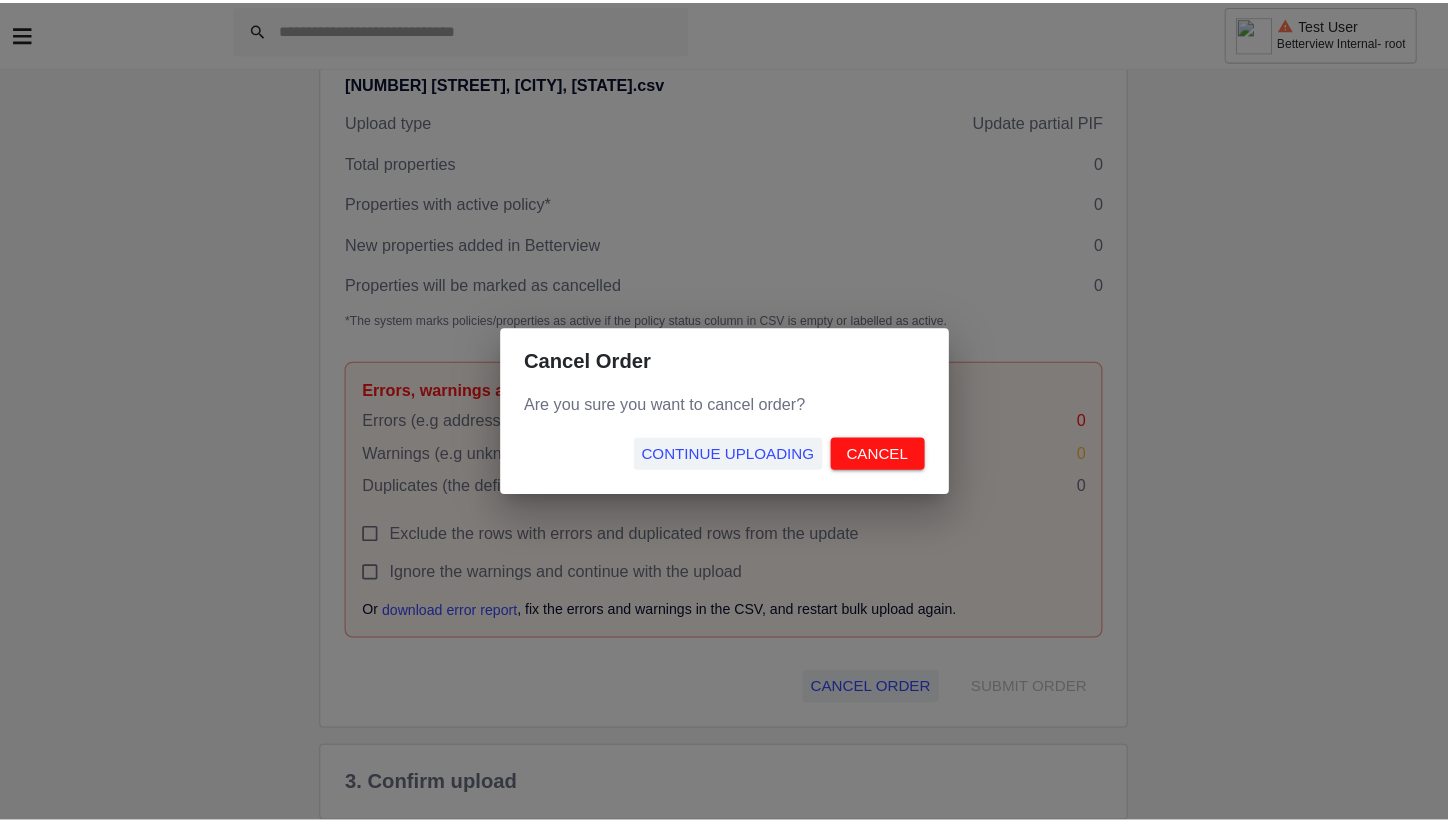 scroll, scrollTop: 286, scrollLeft: 0, axis: vertical 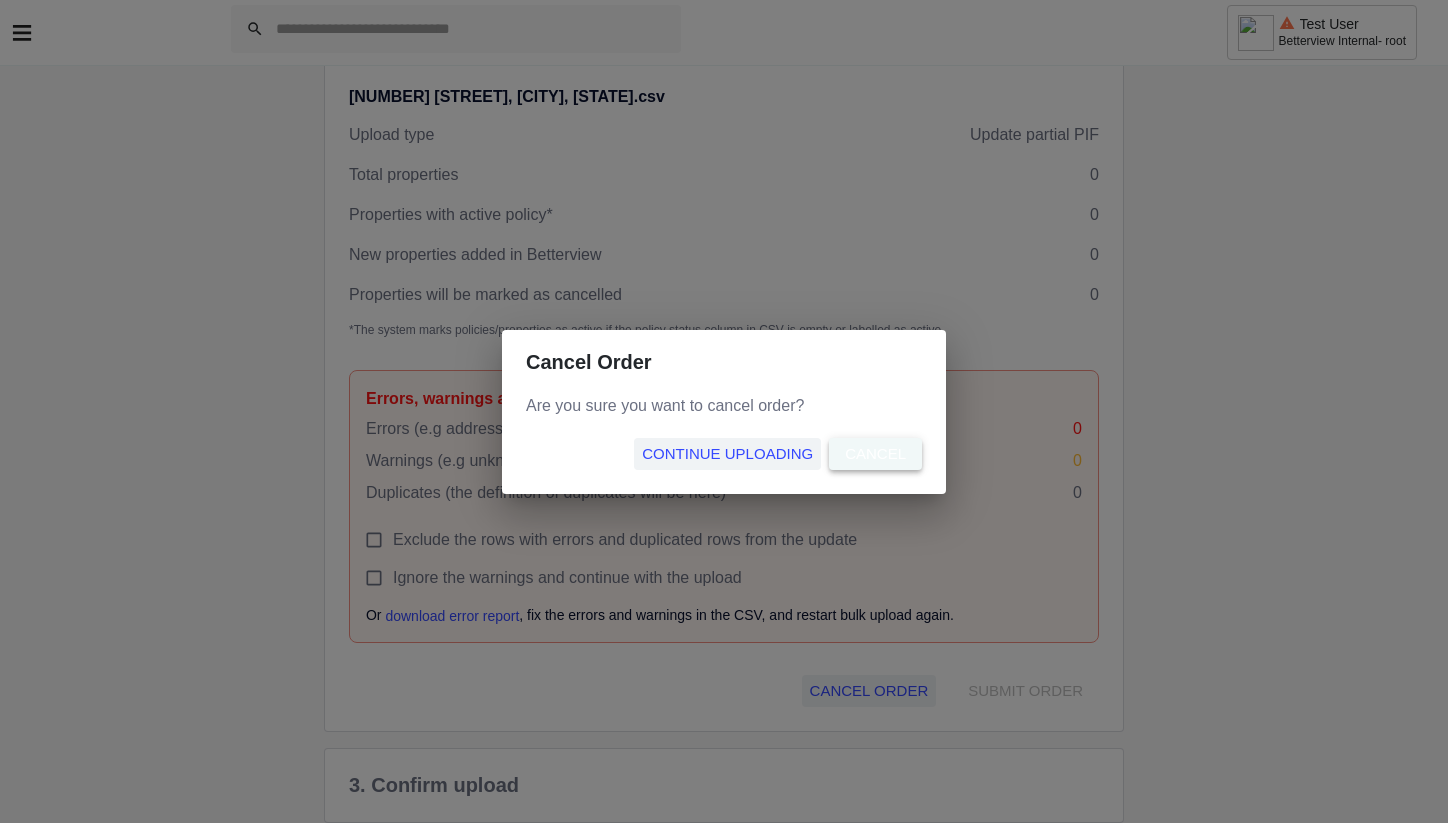 click on "CANCEL" at bounding box center (875, 454) 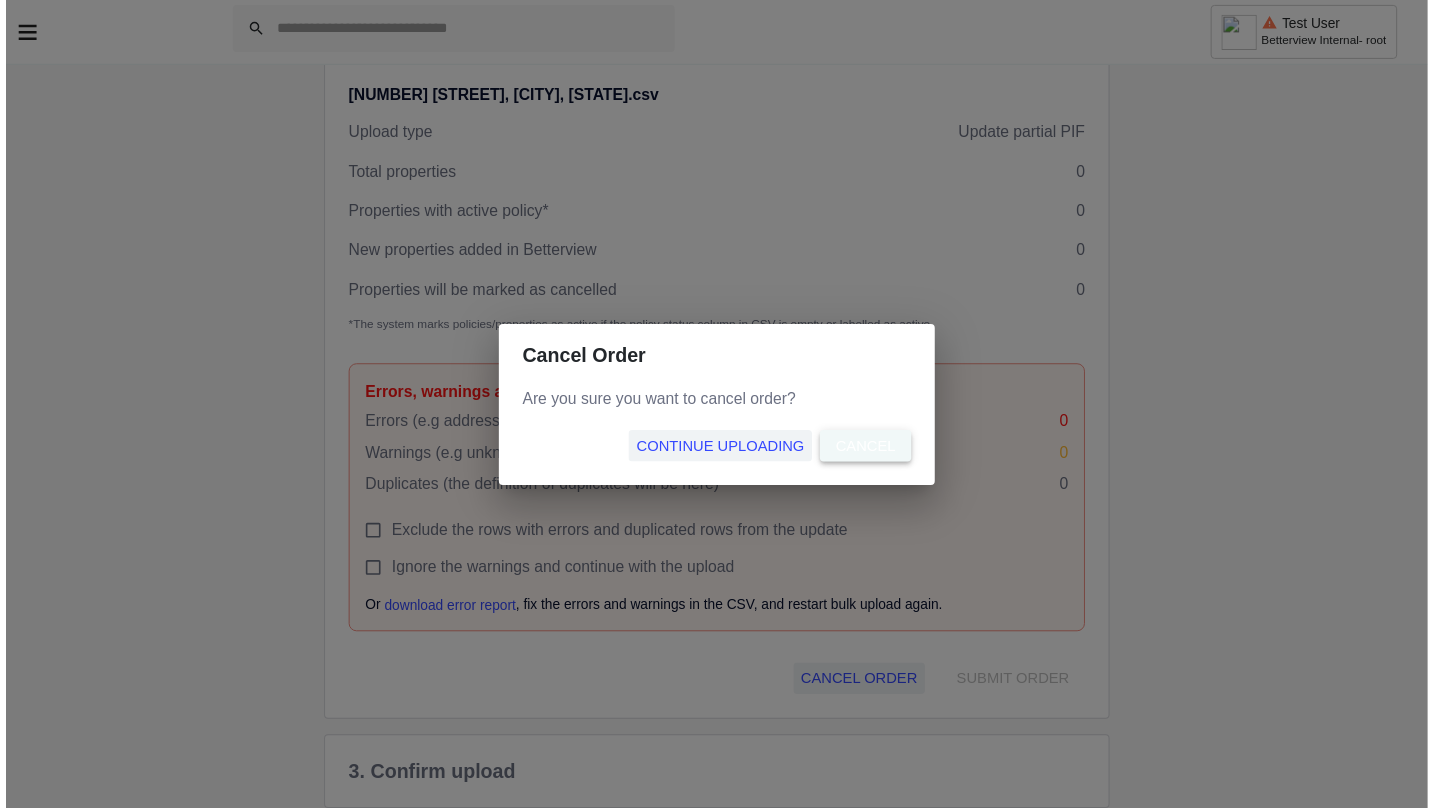 scroll, scrollTop: 0, scrollLeft: 0, axis: both 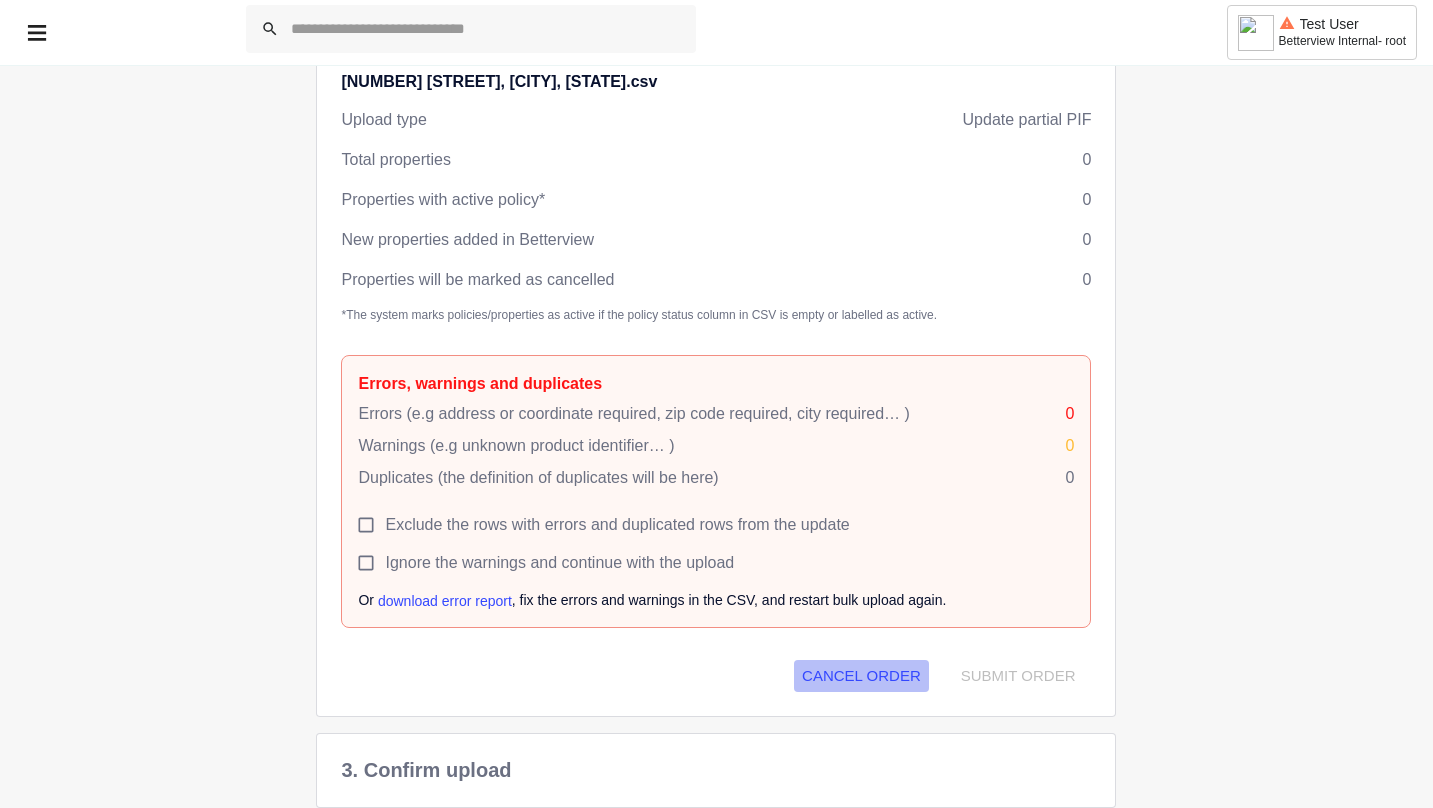 click on "CANCEL ORDER" at bounding box center [861, 676] 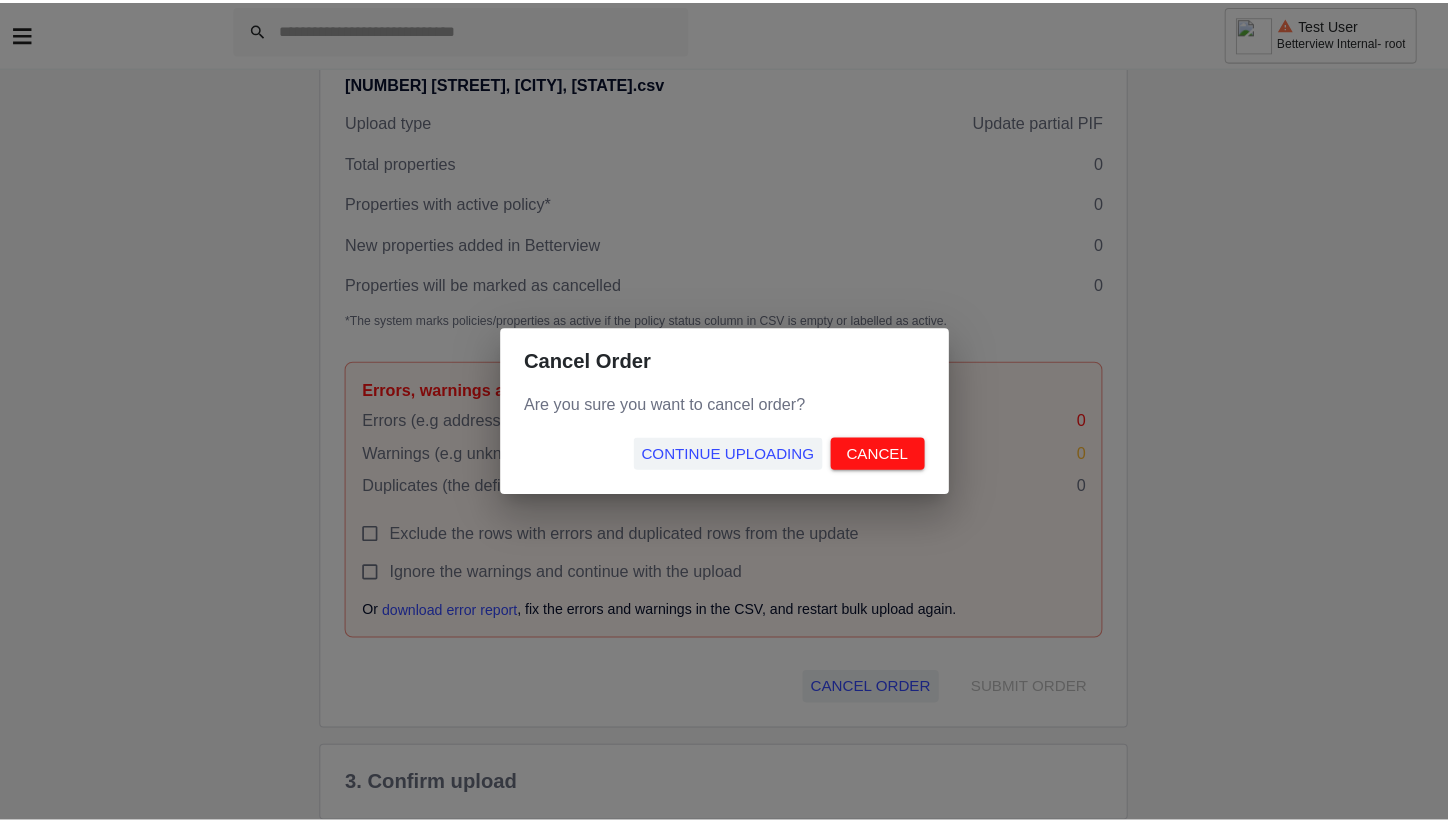 scroll, scrollTop: 286, scrollLeft: 0, axis: vertical 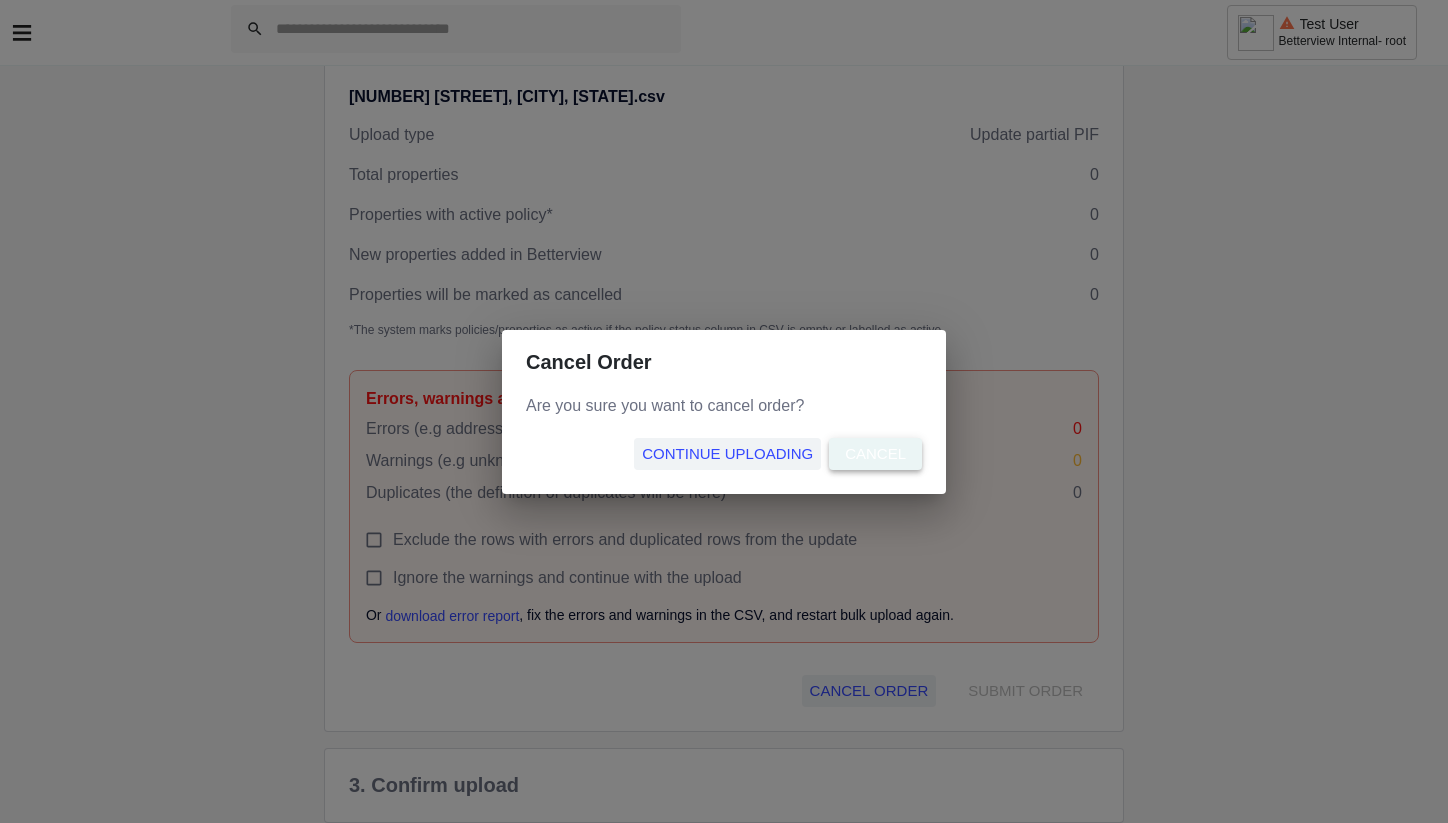 click on "CANCEL" at bounding box center (875, 454) 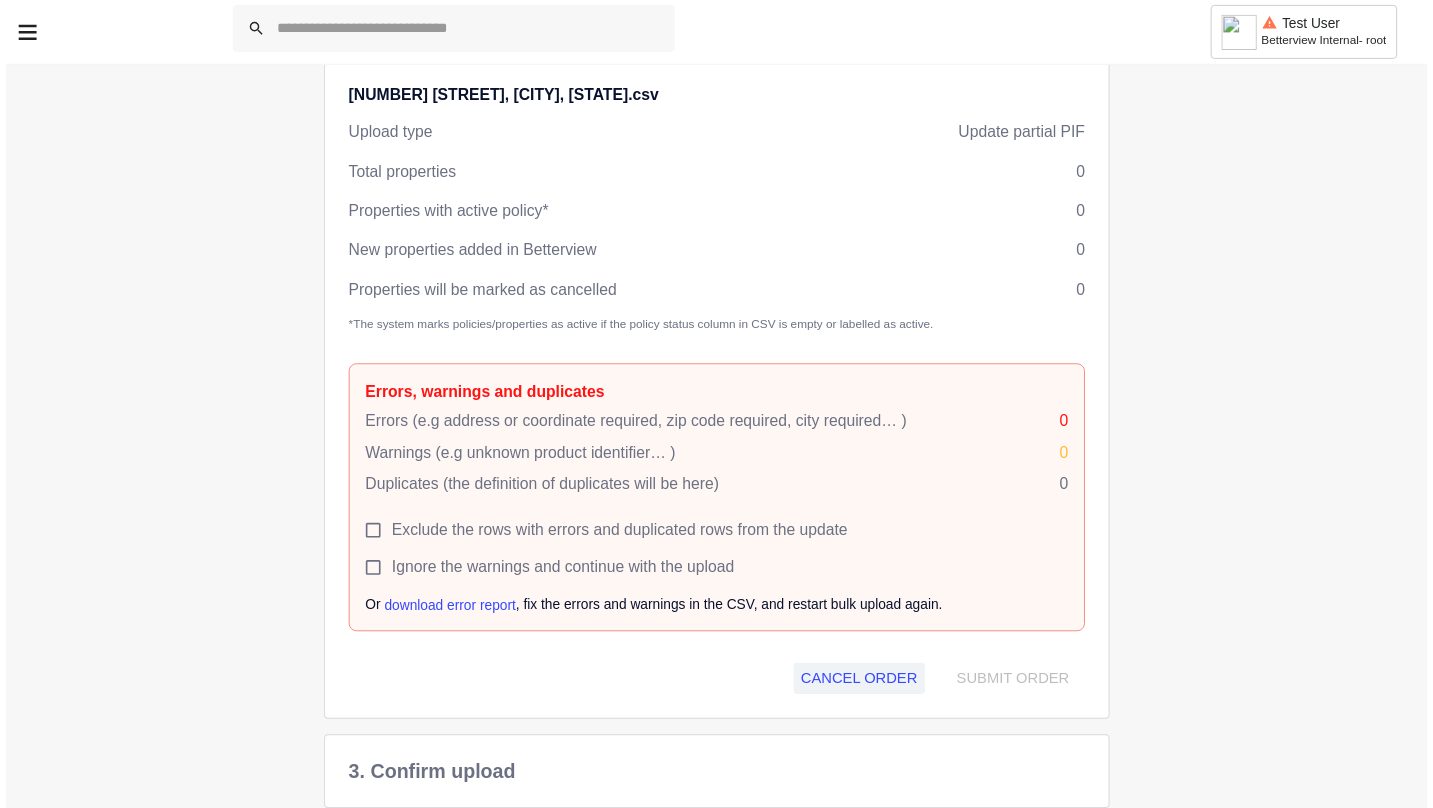 scroll, scrollTop: 0, scrollLeft: 0, axis: both 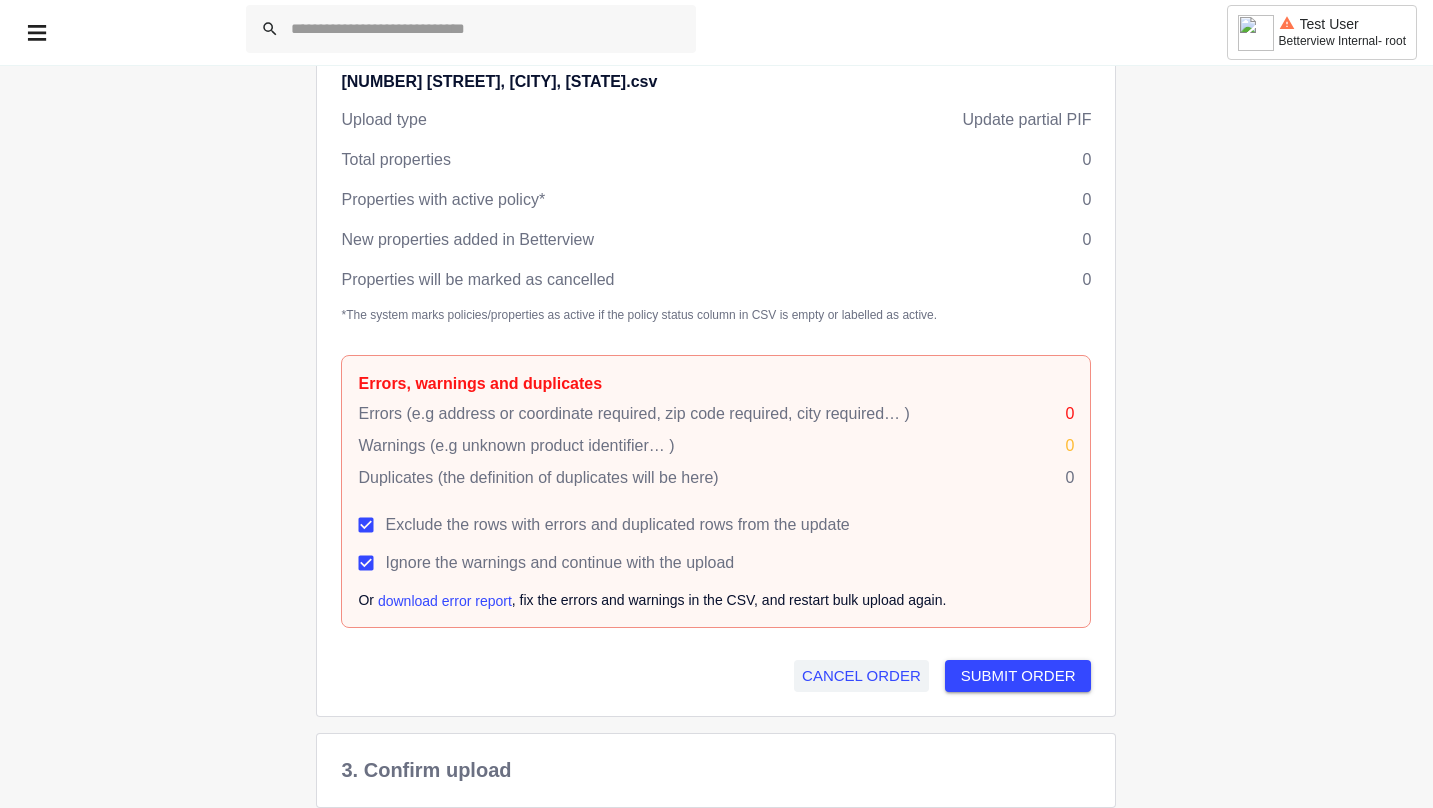click on "CANCEL ORDER" at bounding box center [861, 676] 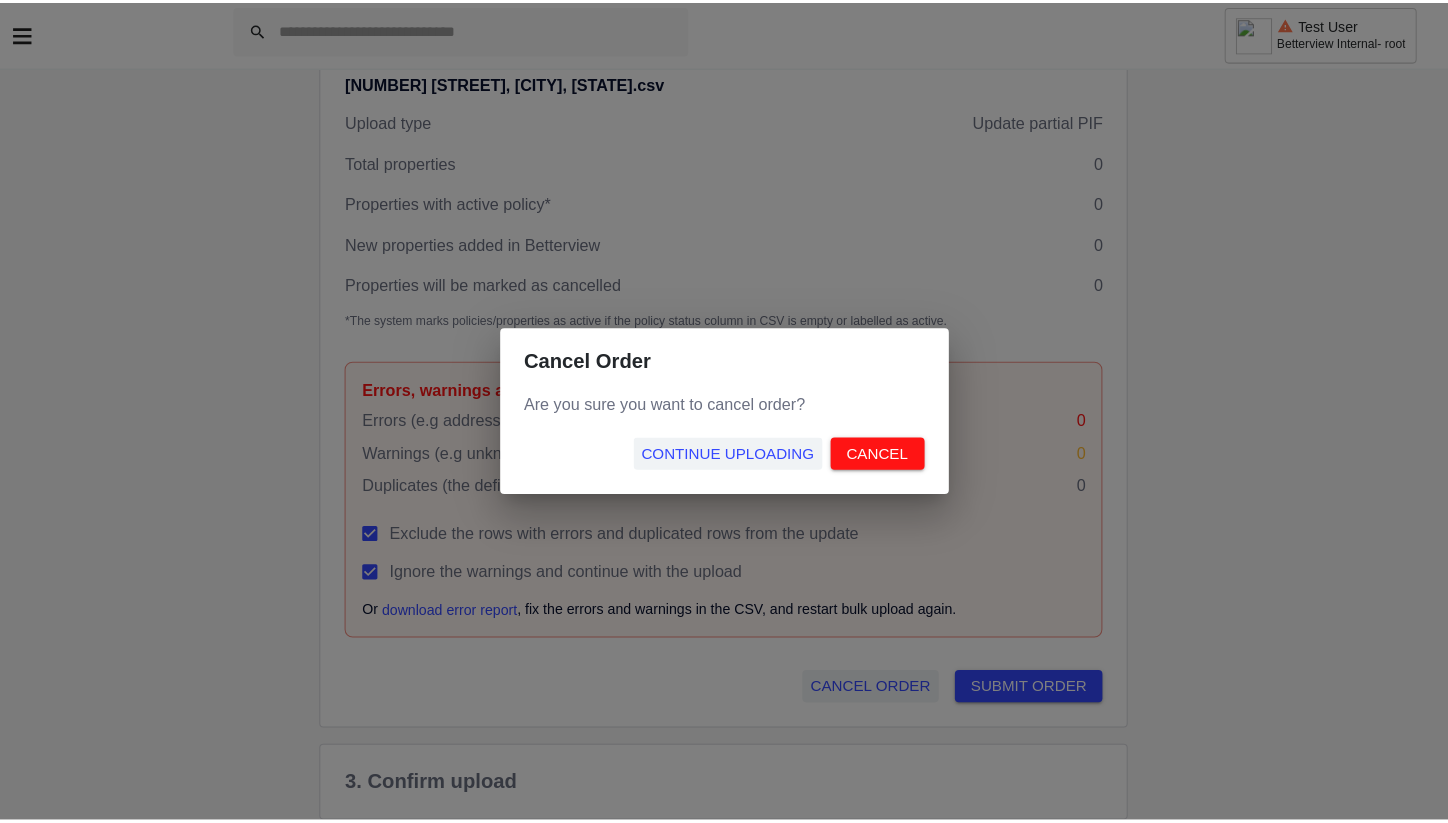 scroll, scrollTop: 286, scrollLeft: 0, axis: vertical 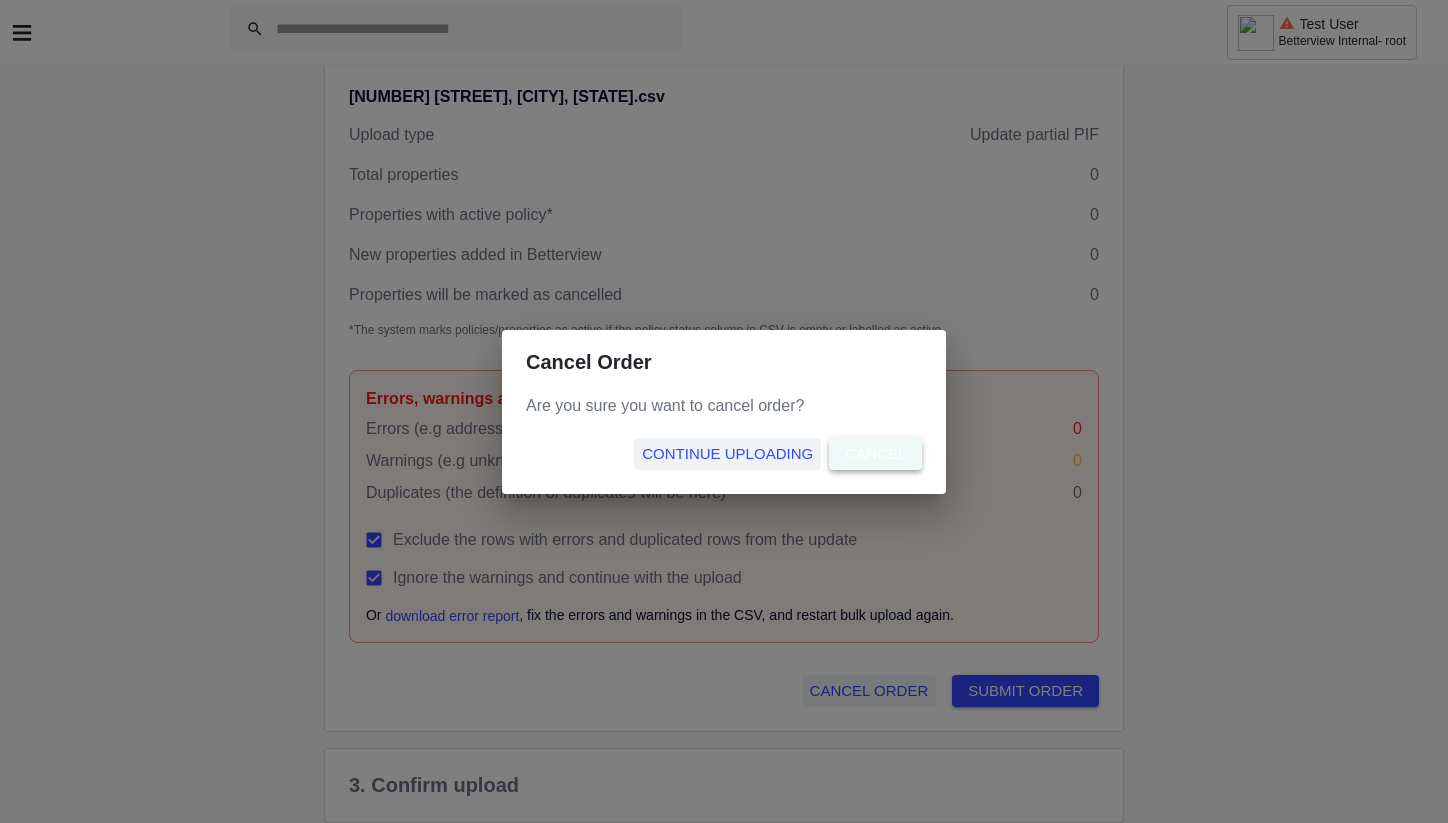 click on "CANCEL" at bounding box center [875, 454] 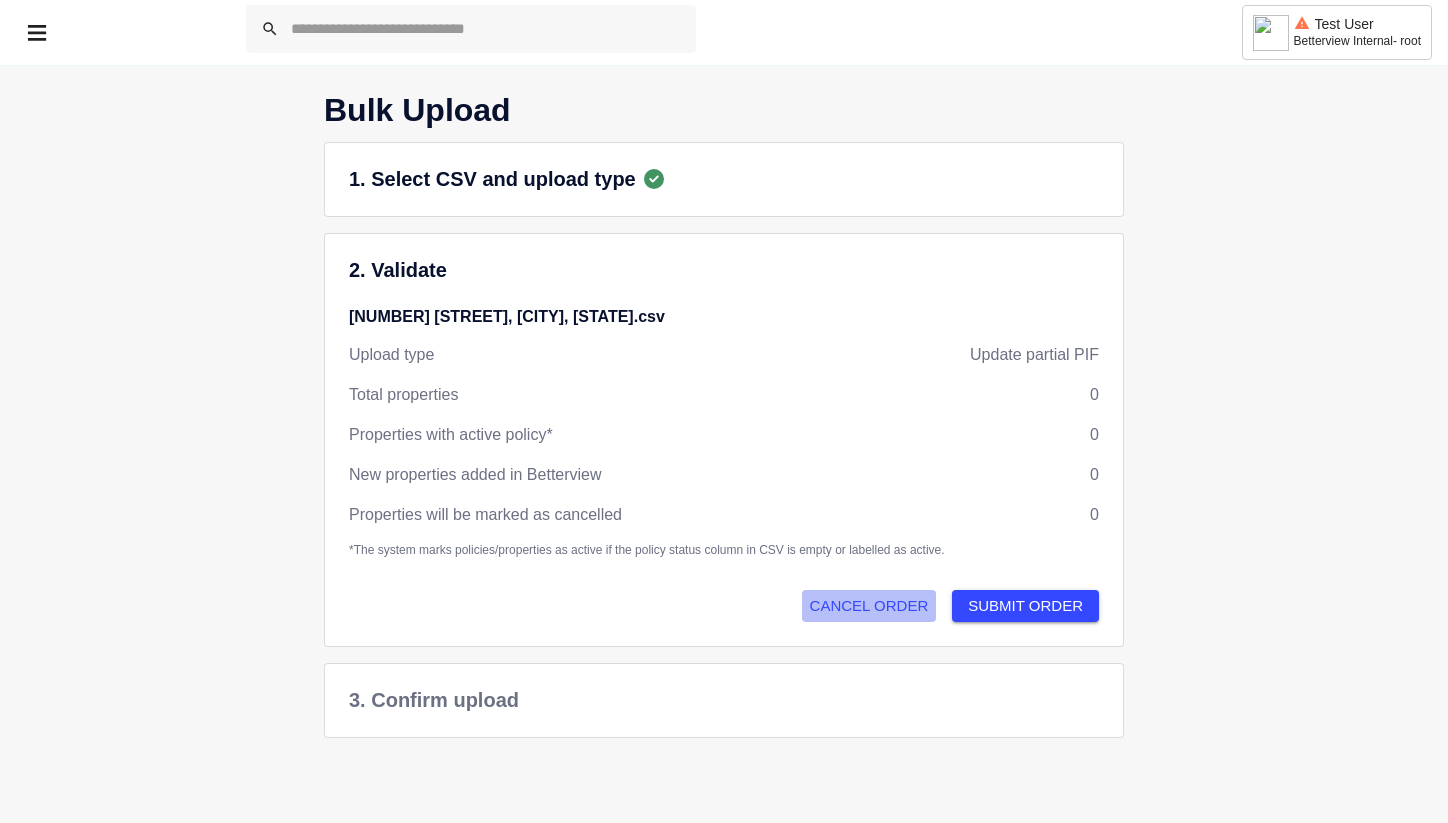 click on "CANCEL ORDER" at bounding box center [869, 606] 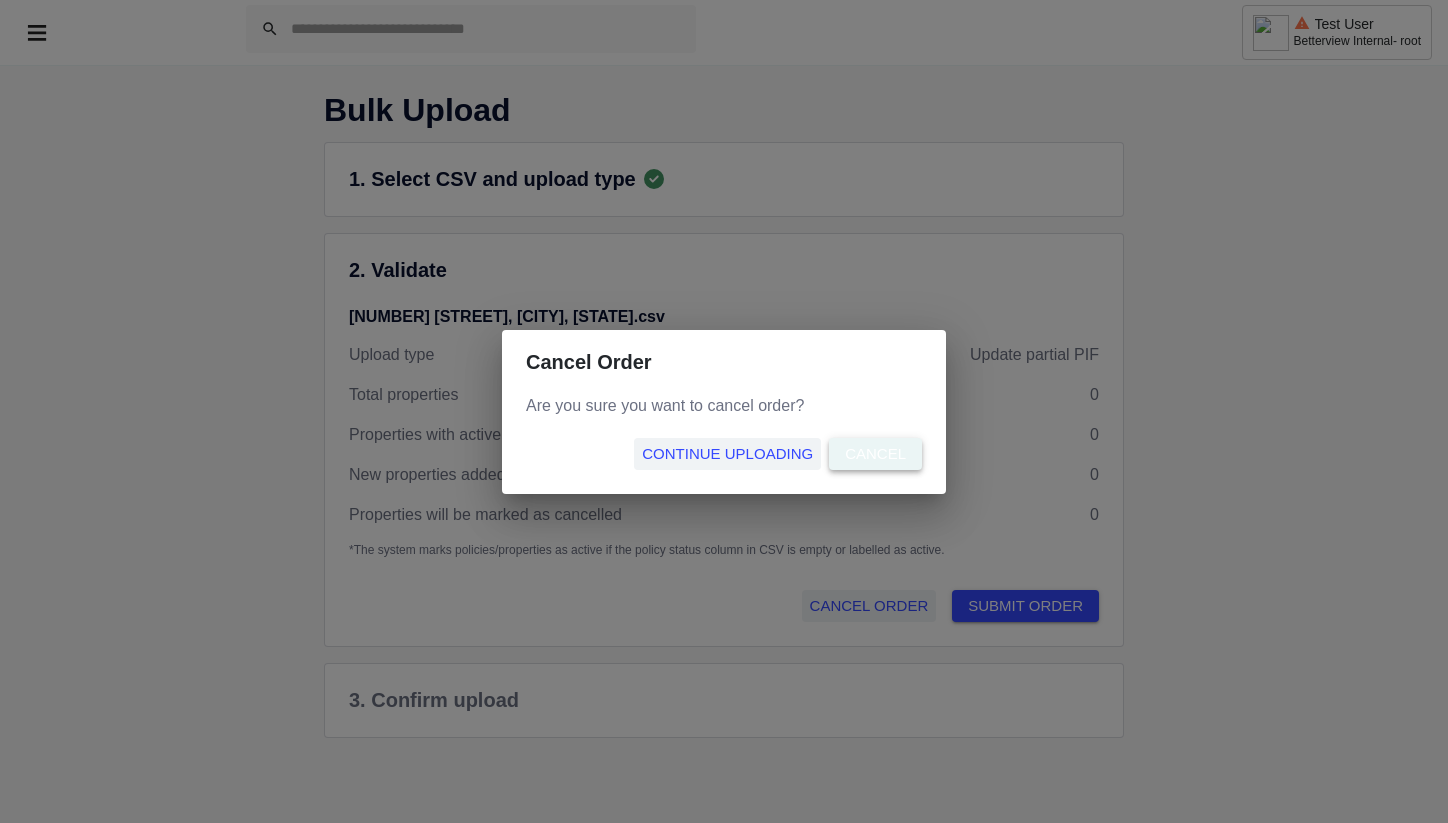 click on "CANCEL" at bounding box center (875, 454) 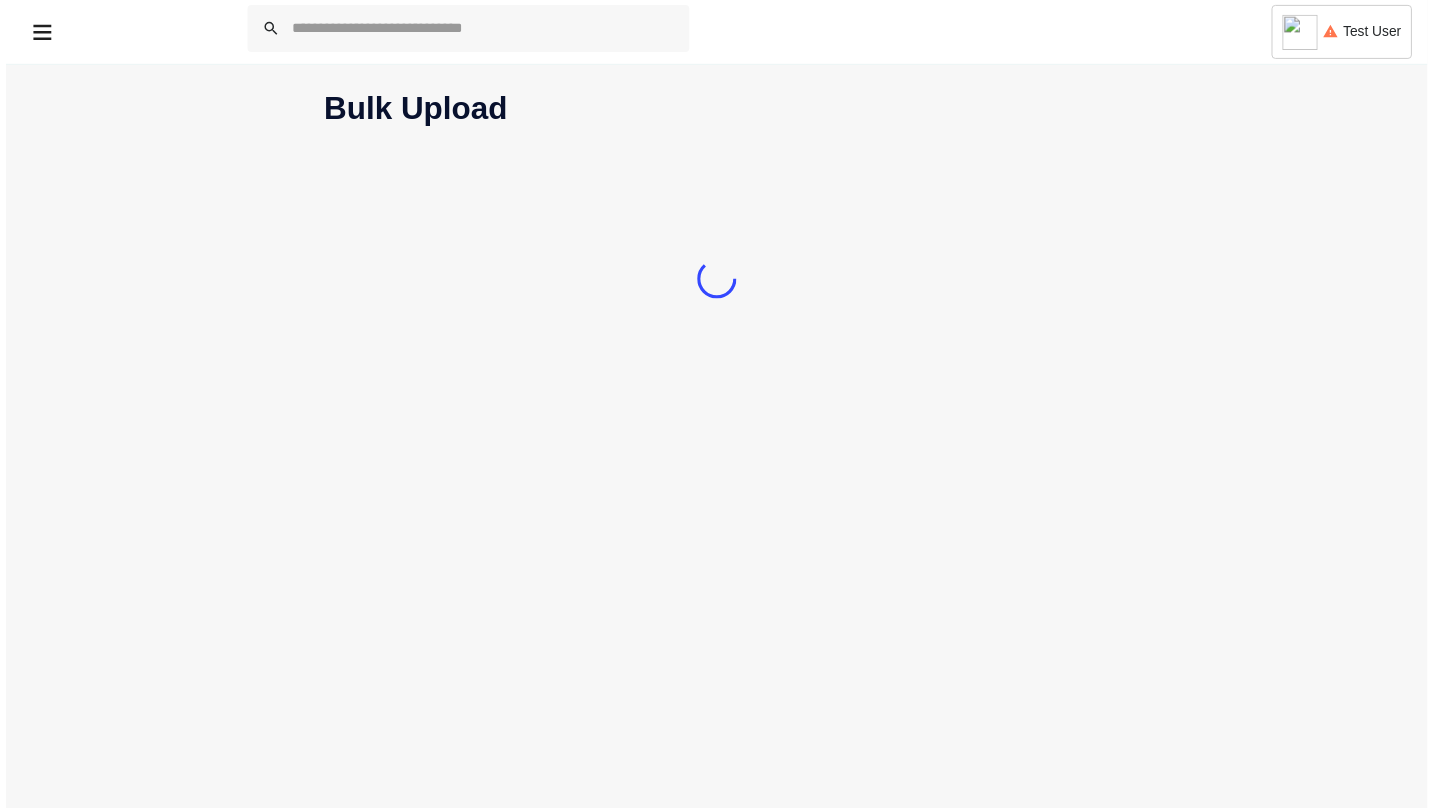 scroll, scrollTop: 0, scrollLeft: 0, axis: both 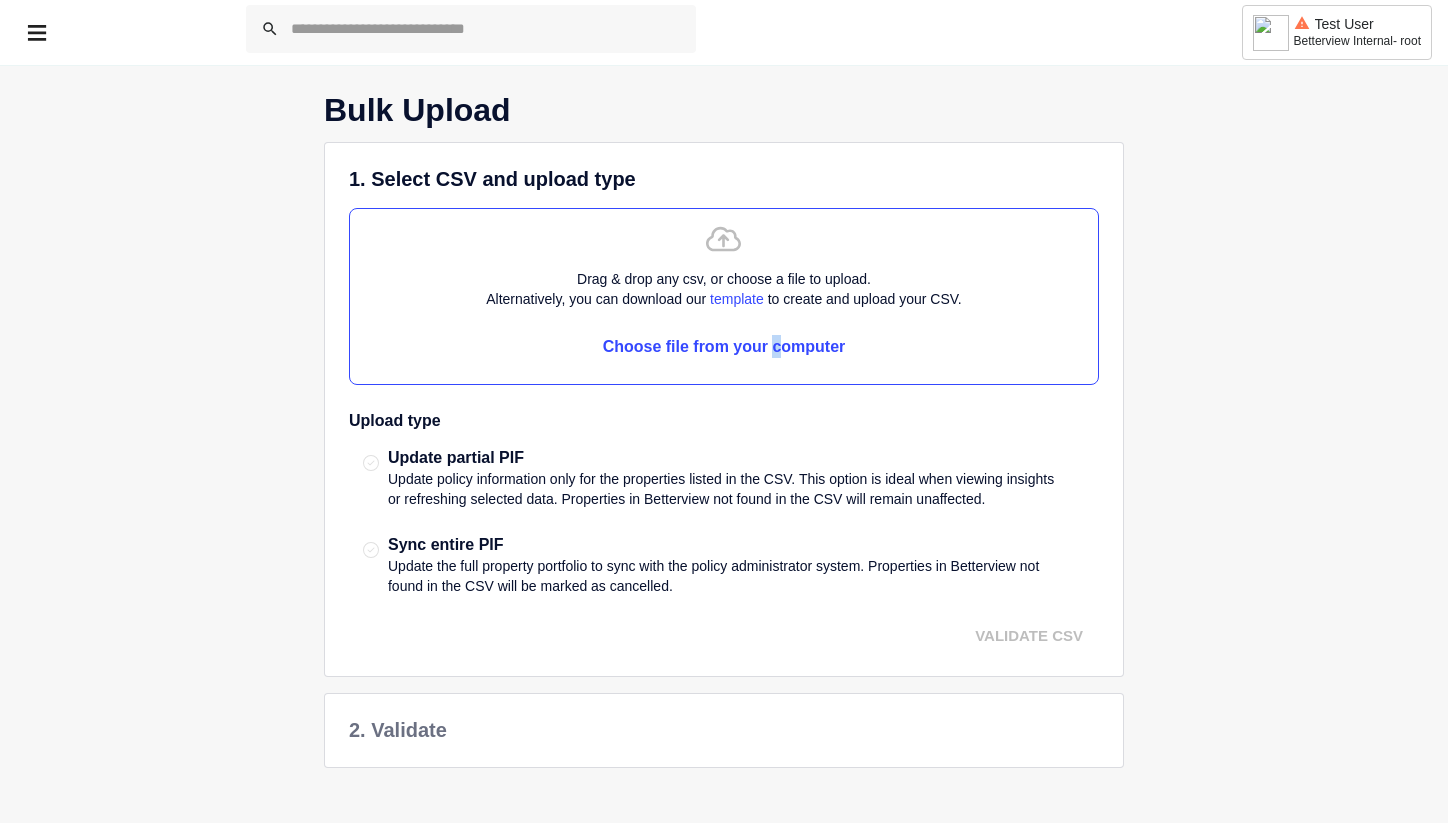 click on "Choose file from your computer" at bounding box center (724, 346) 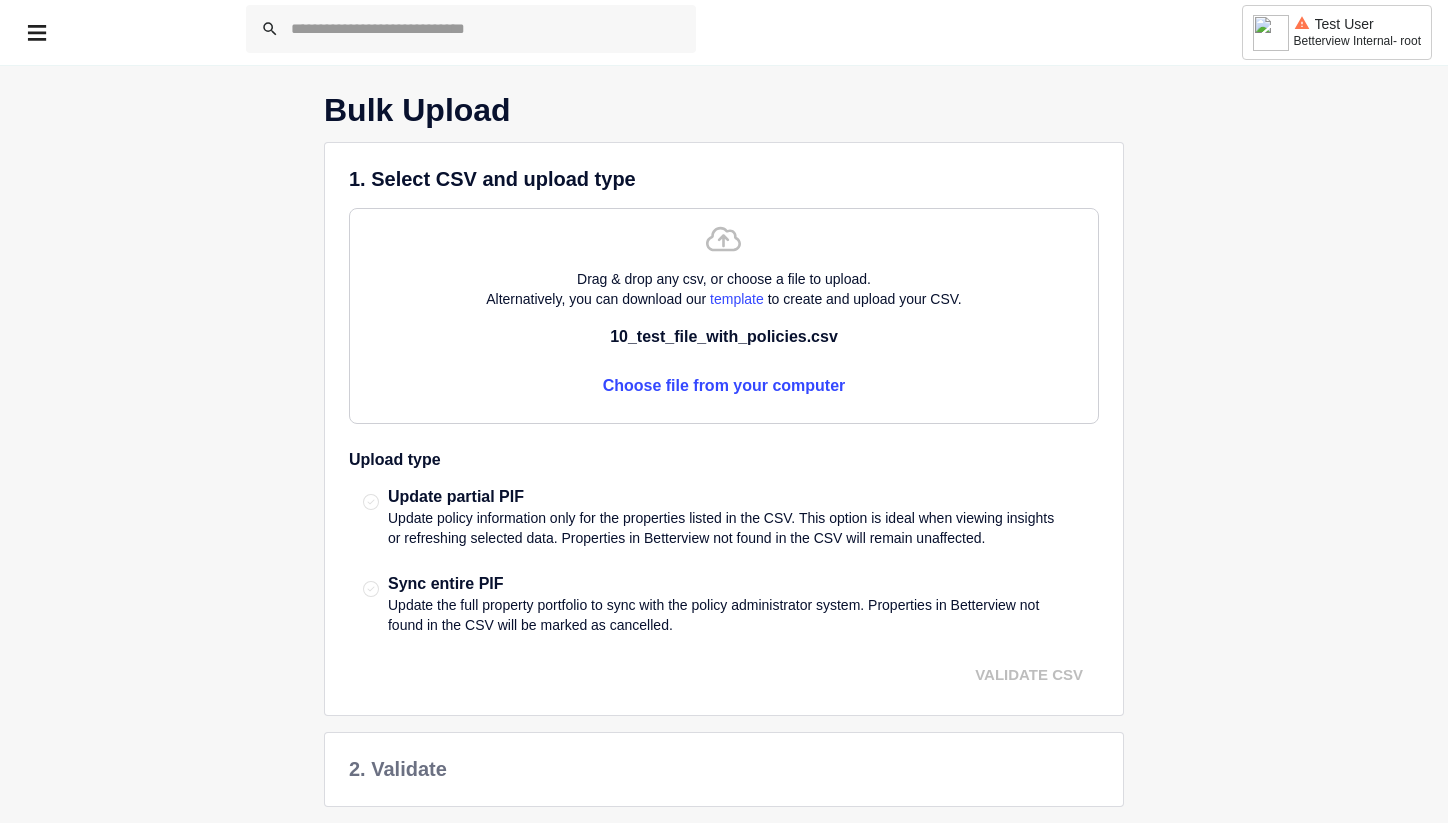click on "Update policy information only for the properties listed in the CSV. This option is ideal when viewing insights or refreshing selected data. Properties in Betterview not found in the CSV will remain unaffected." at bounding box center [727, 528] 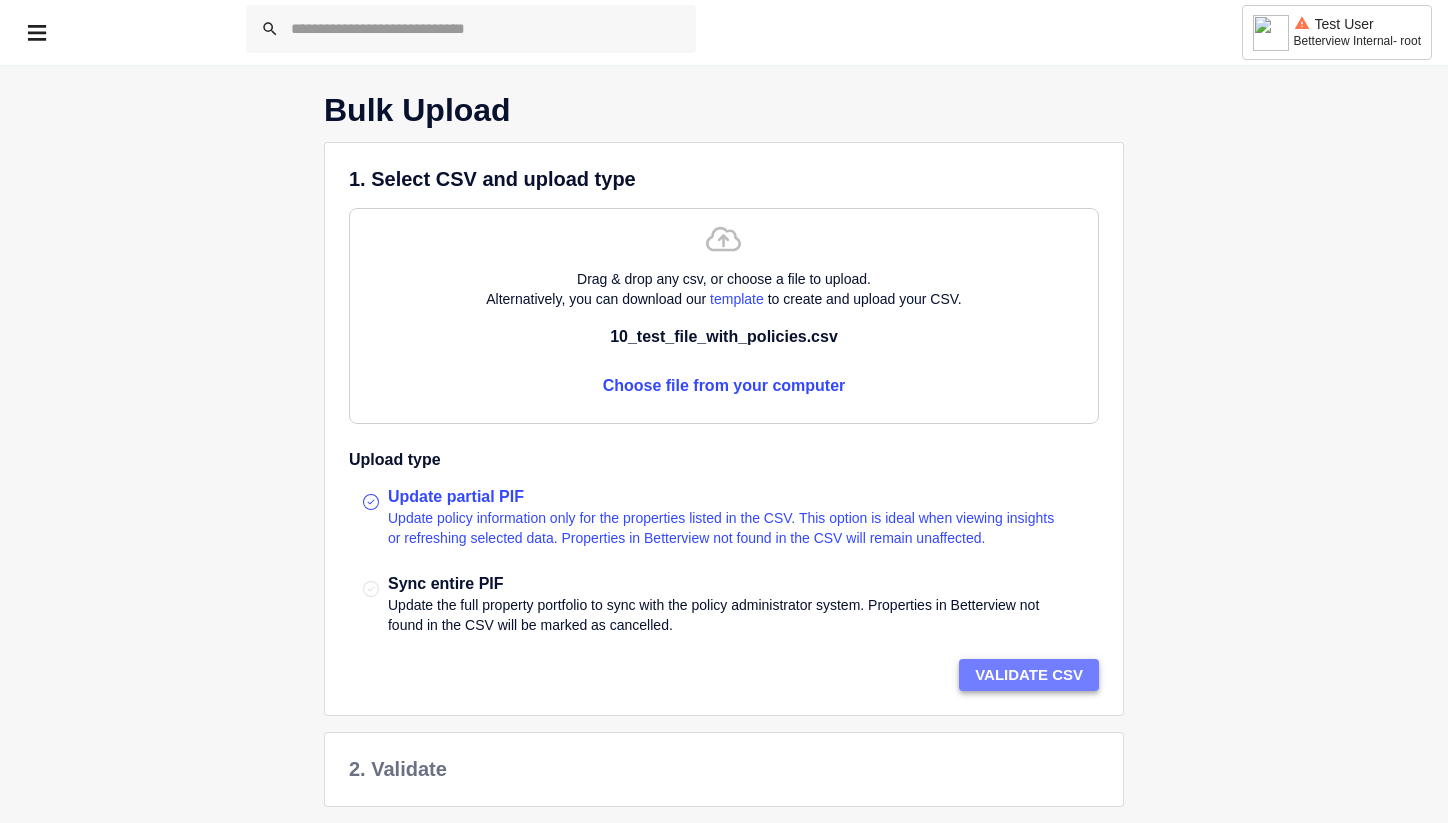 click on "VALIDATE CSV" at bounding box center [1029, 675] 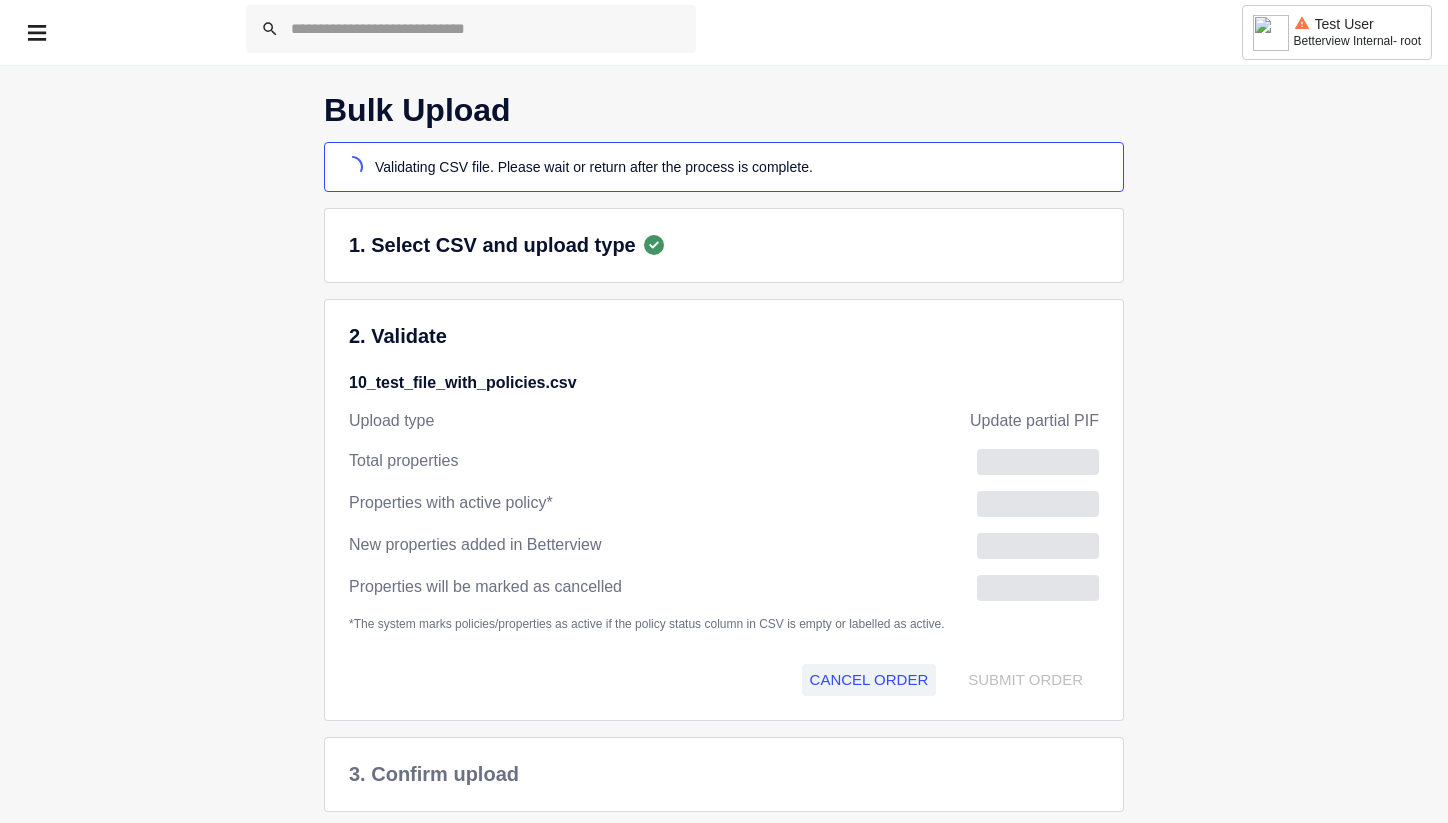 click on "Bulk Upload Validating CSV file. Please wait or return after the process is complete. 1. Select CSV and upload type 2. Validate   [FILENAME] Upload type Update partial PIF Total properties Properties with active policy* New properties added in Betterview Properties will be marked as cancelled *The system marks policies/properties as active if the policy status column in CSV is empty or labelled as active. CANCEL ORDER SUBMIT ORDER 3. Confirm upload" at bounding box center [724, 453] 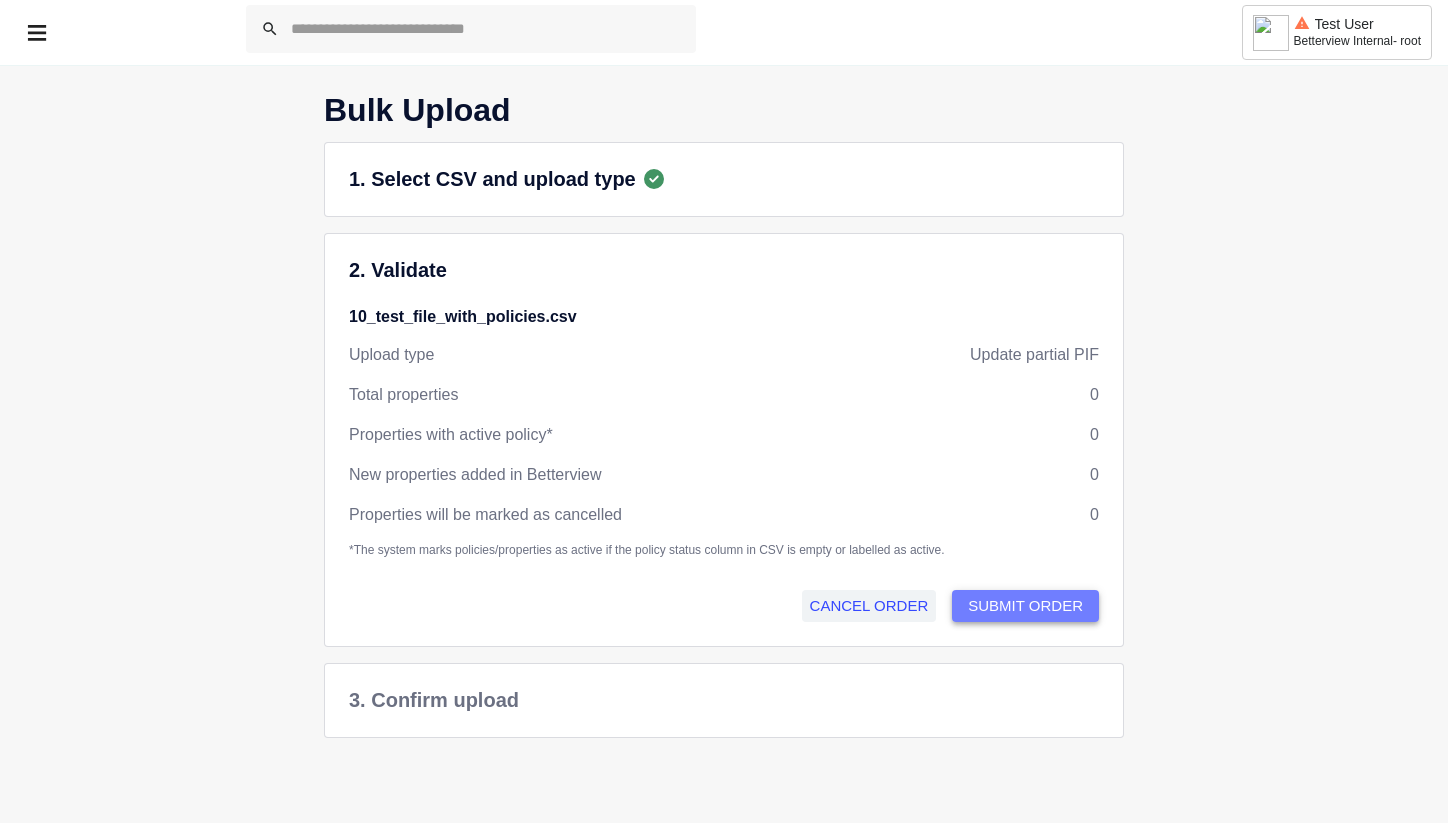 click on "SUBMIT ORDER" at bounding box center (1025, 606) 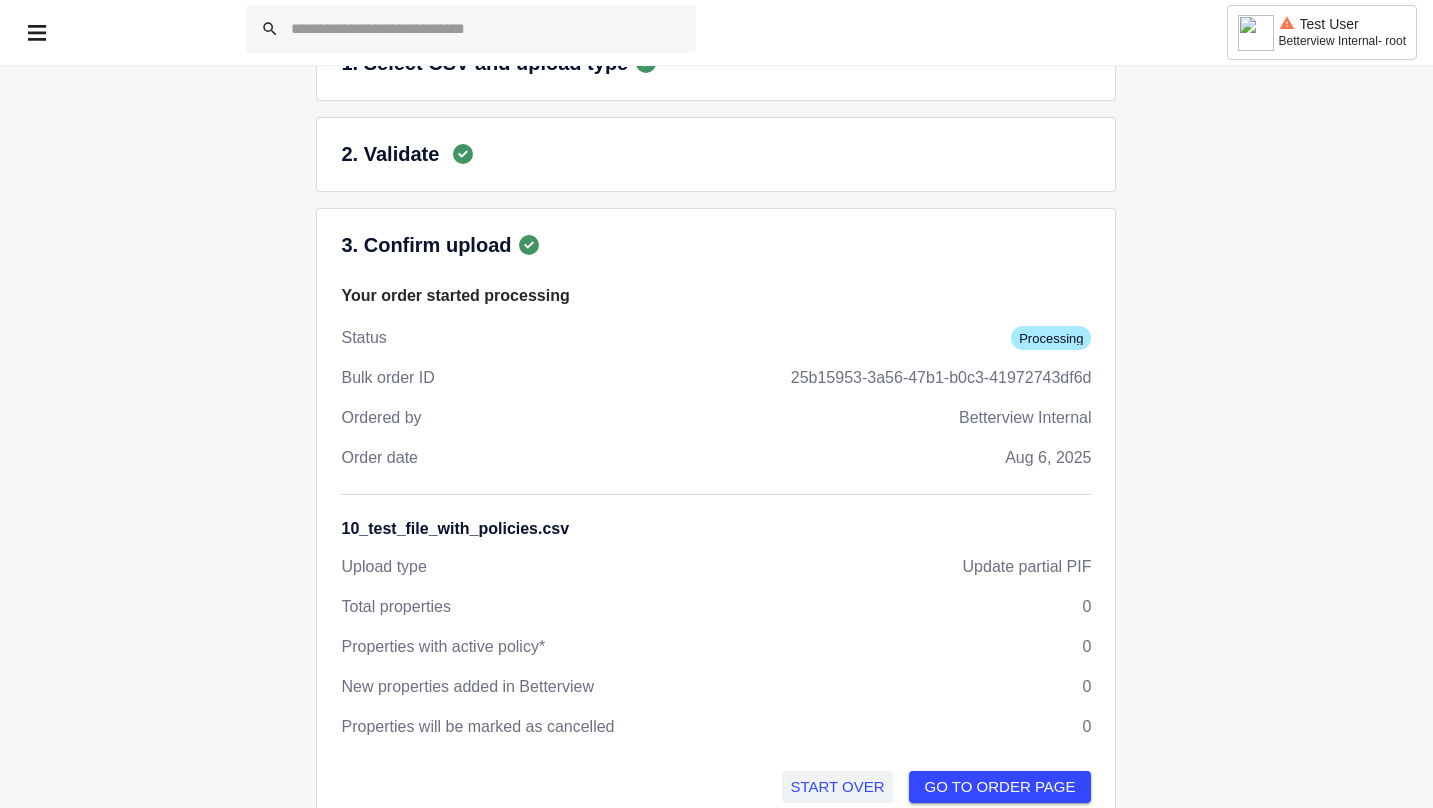 scroll, scrollTop: 136, scrollLeft: 0, axis: vertical 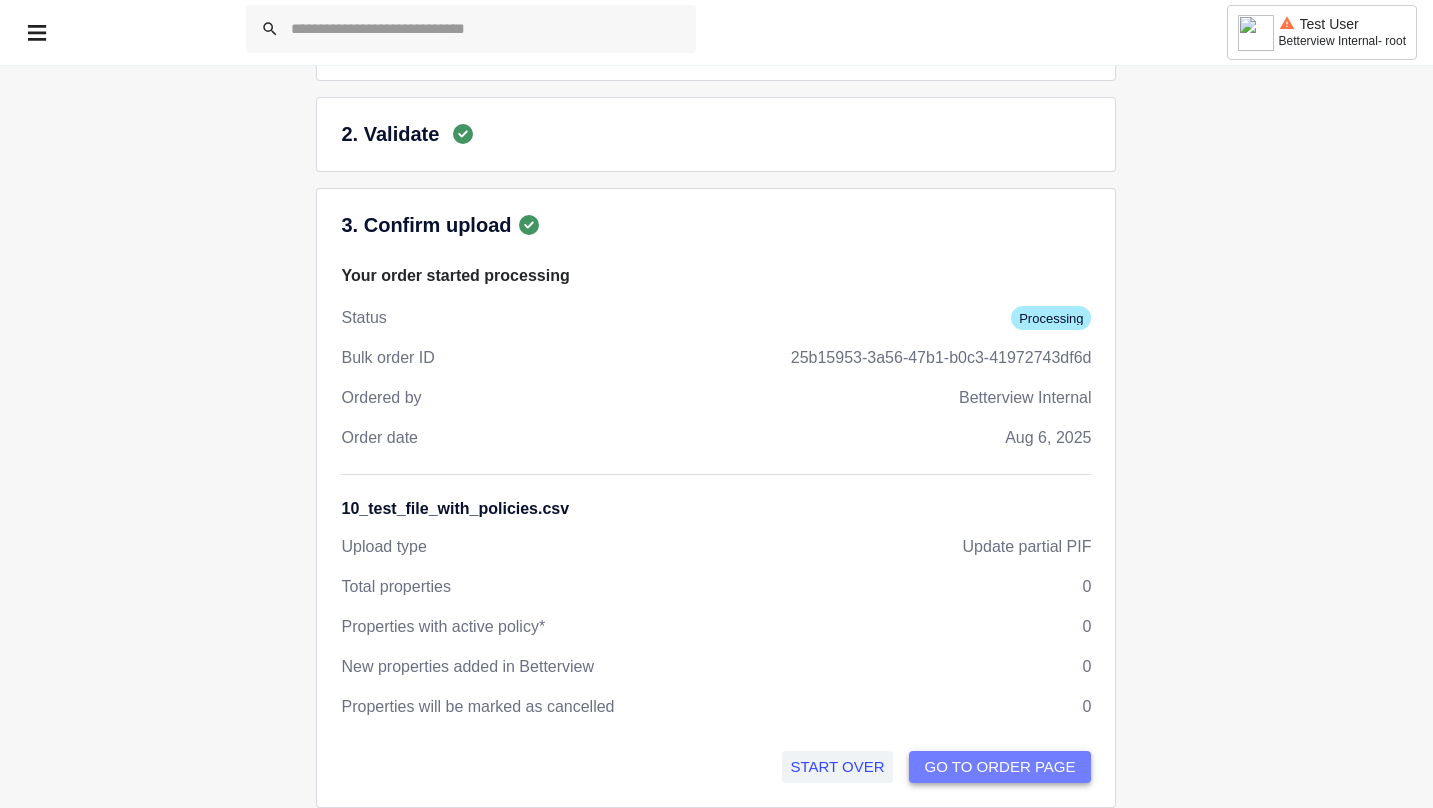 click on "GO TO ORDER PAGE" at bounding box center [1000, 767] 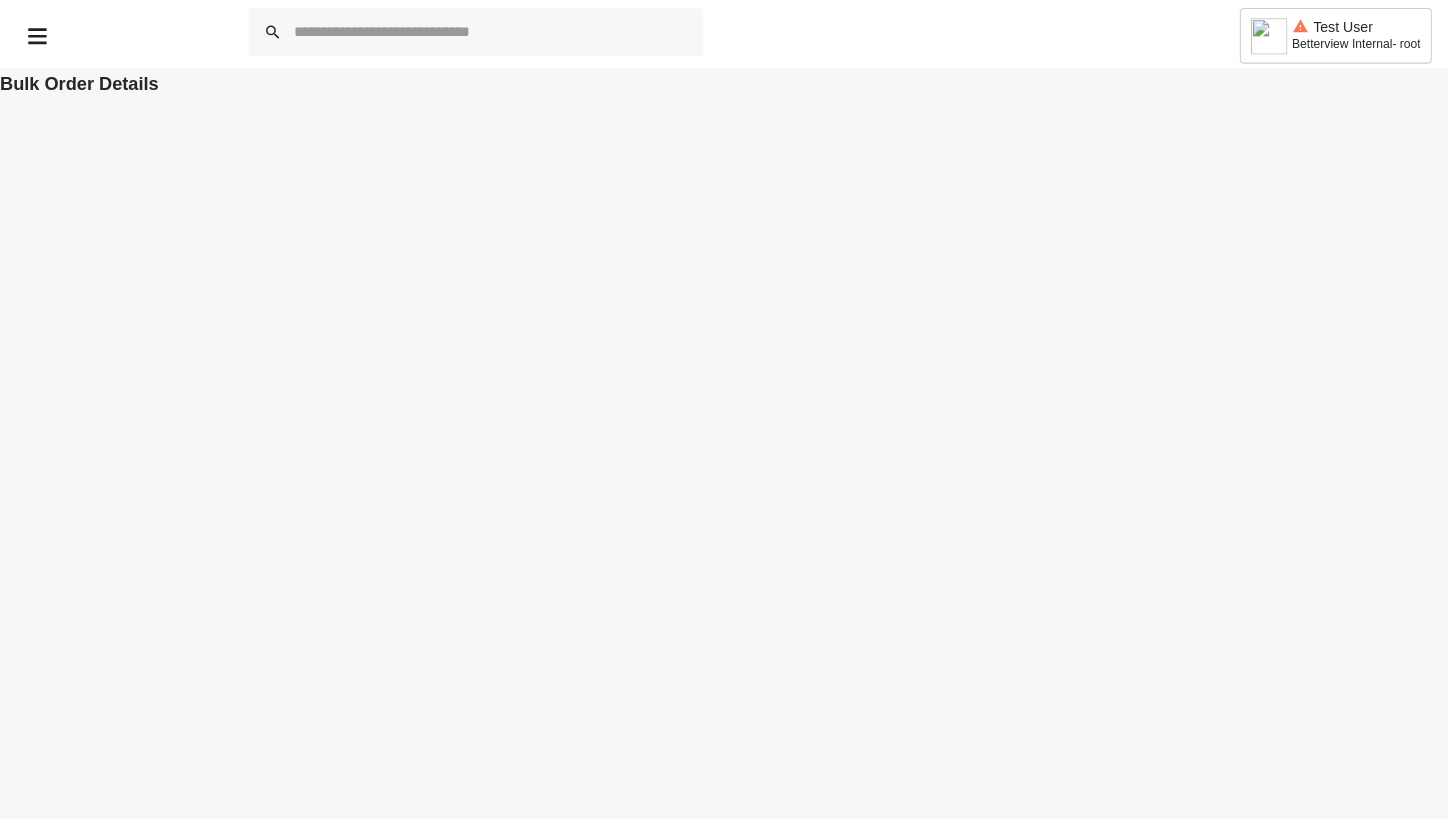 scroll, scrollTop: 0, scrollLeft: 0, axis: both 